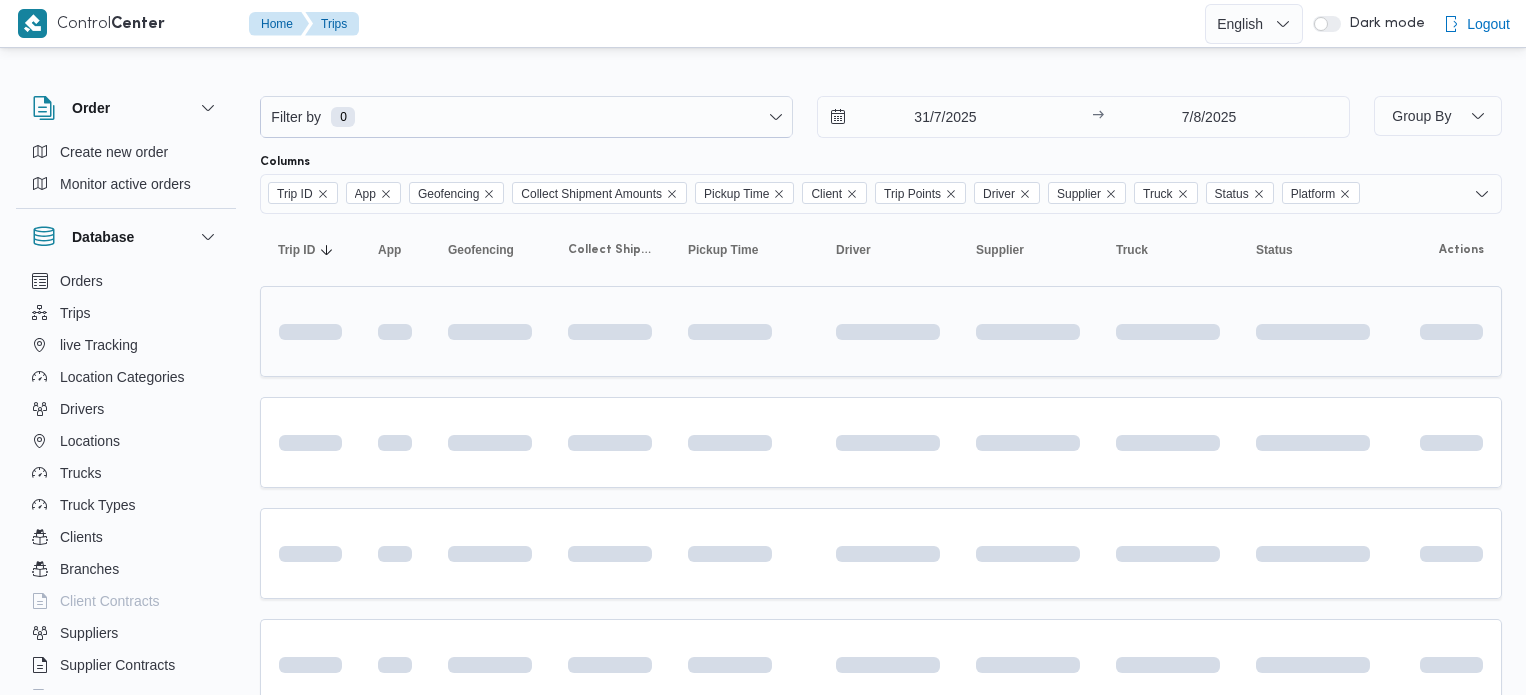 scroll, scrollTop: 0, scrollLeft: 0, axis: both 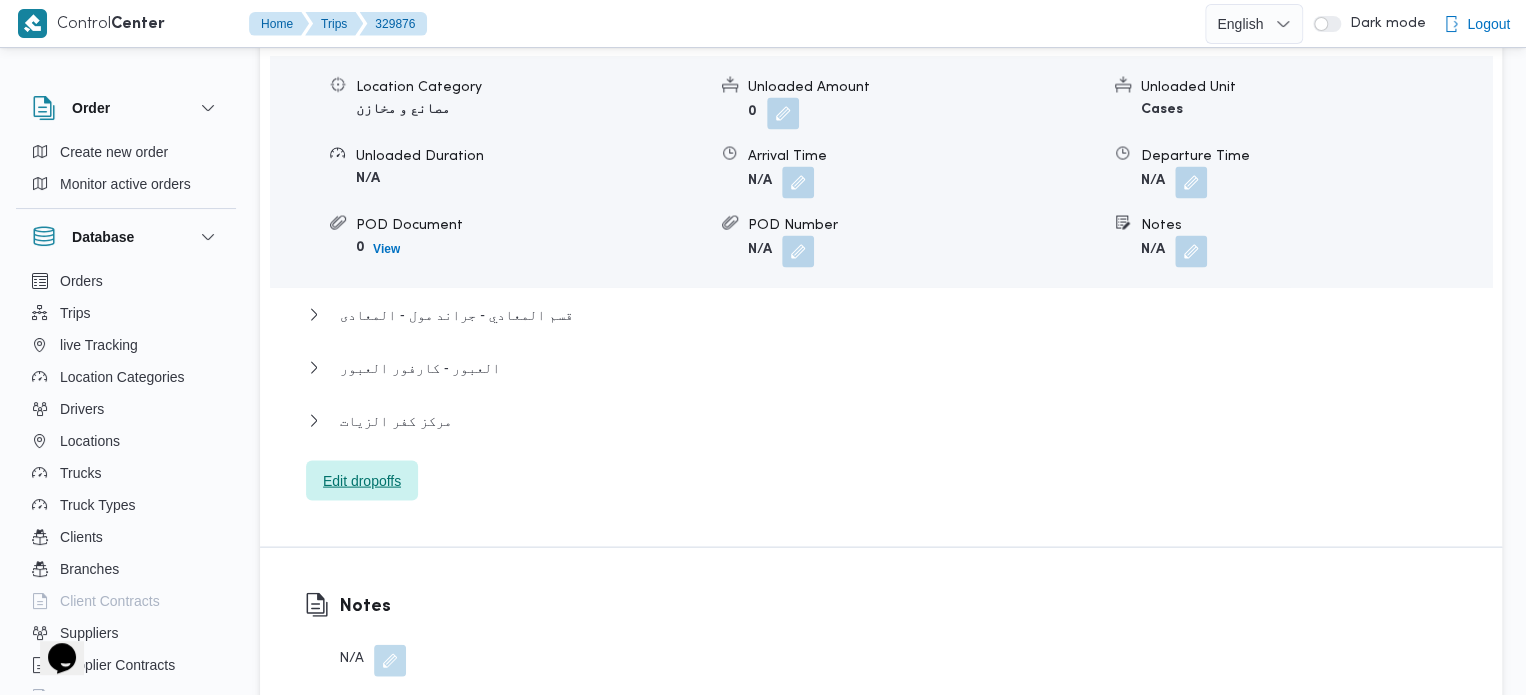 click on "Edit dropoffs" at bounding box center [362, 480] 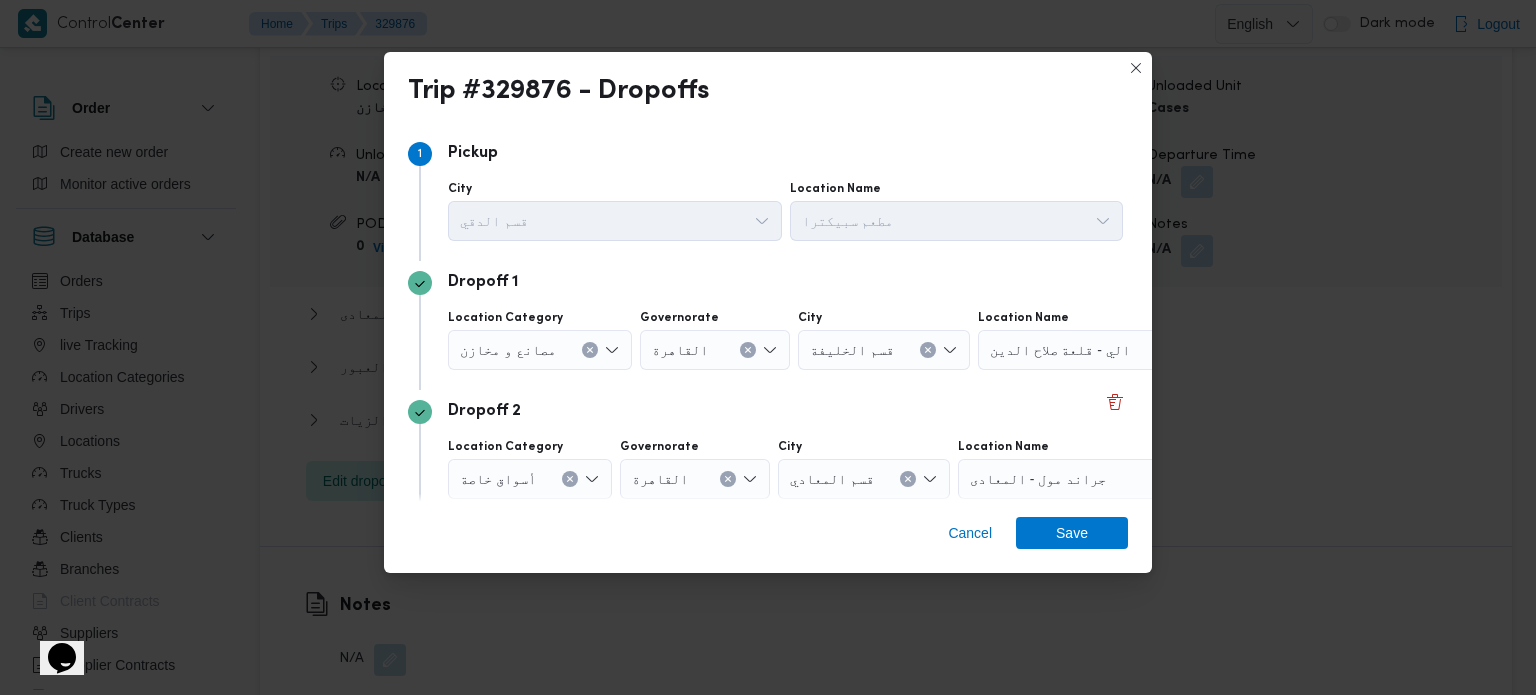 scroll, scrollTop: 335, scrollLeft: 0, axis: vertical 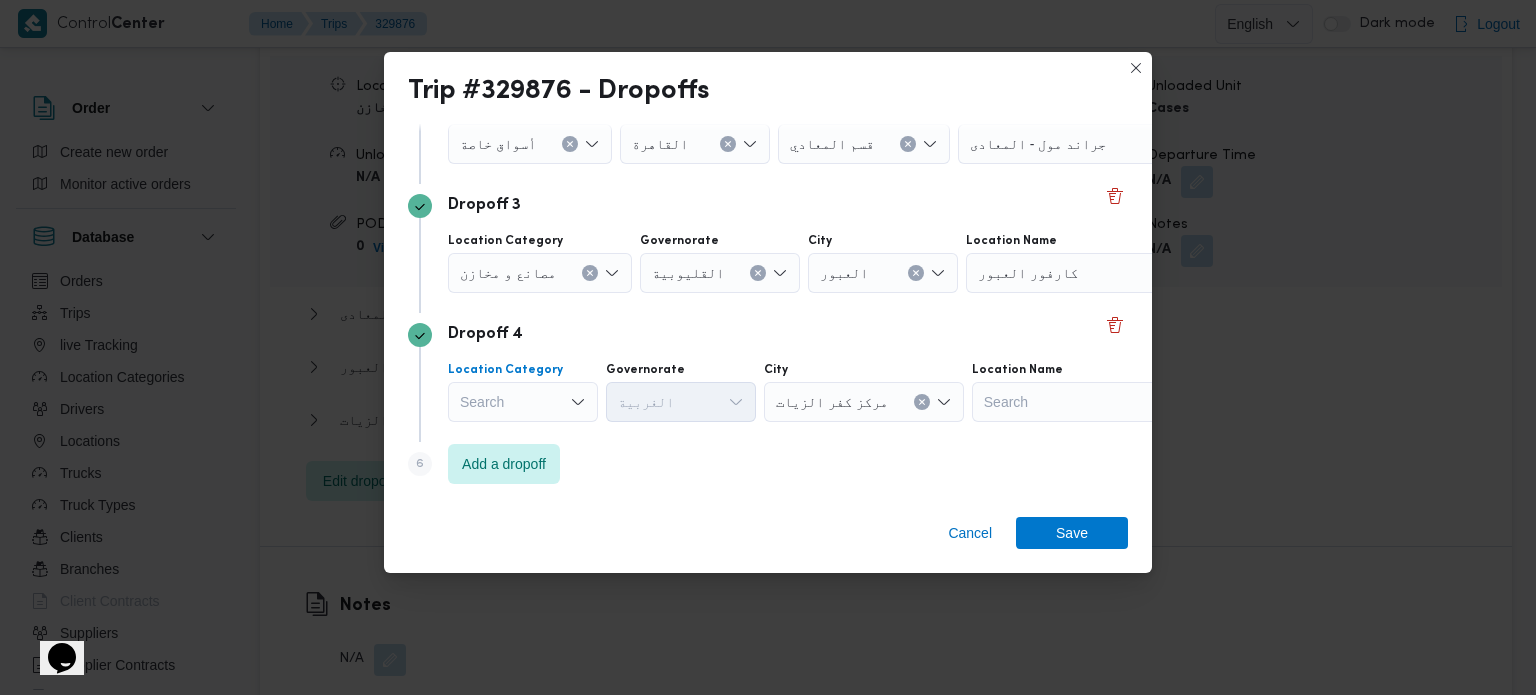 click on "Search" at bounding box center [540, 15] 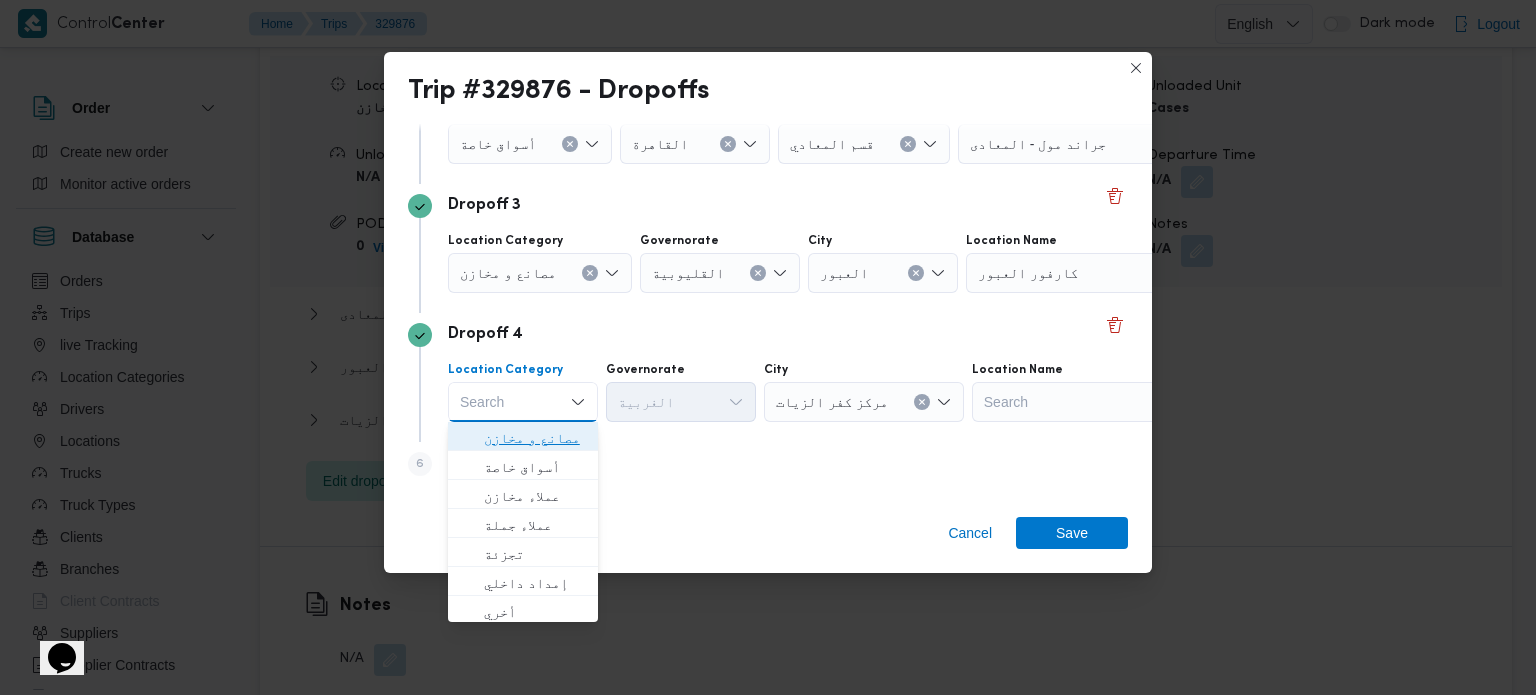 click on "مصانع و مخازن" at bounding box center (535, 438) 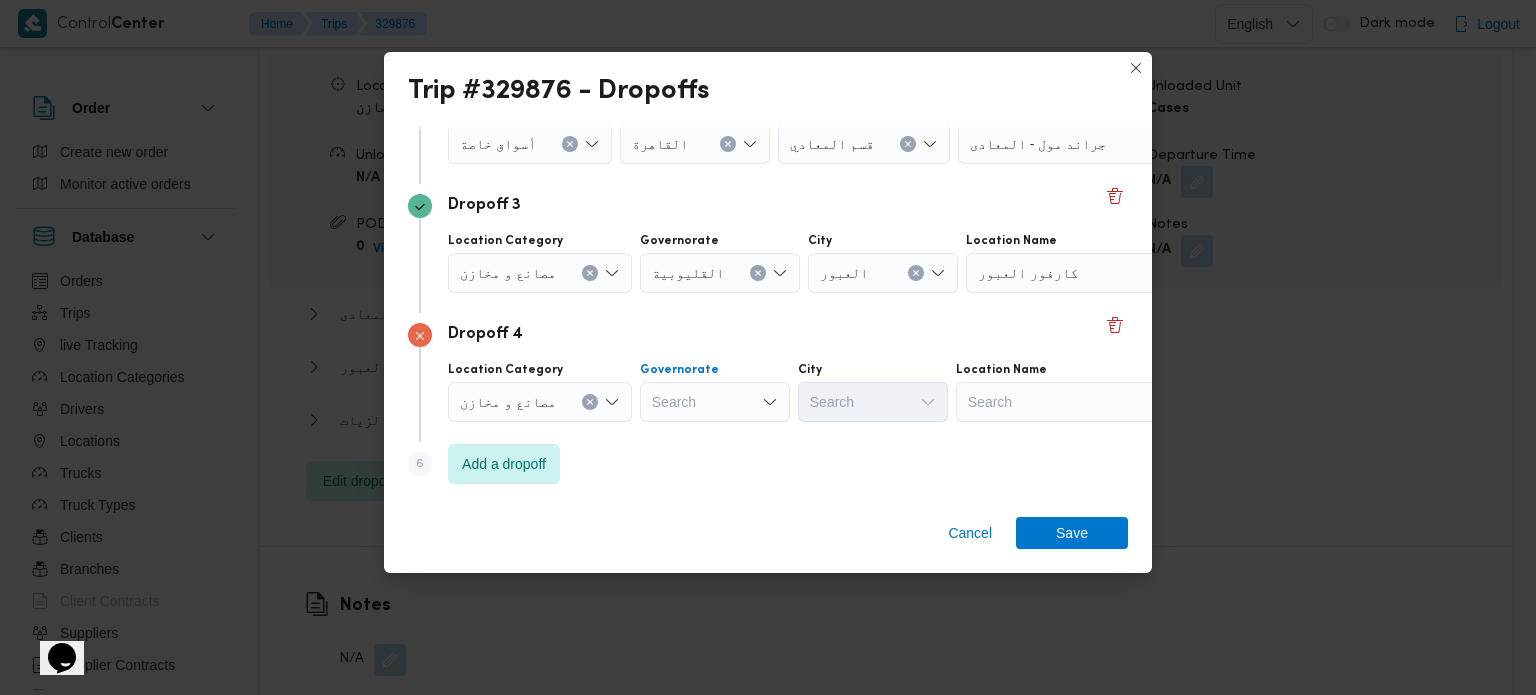 click on "Search" at bounding box center [715, 15] 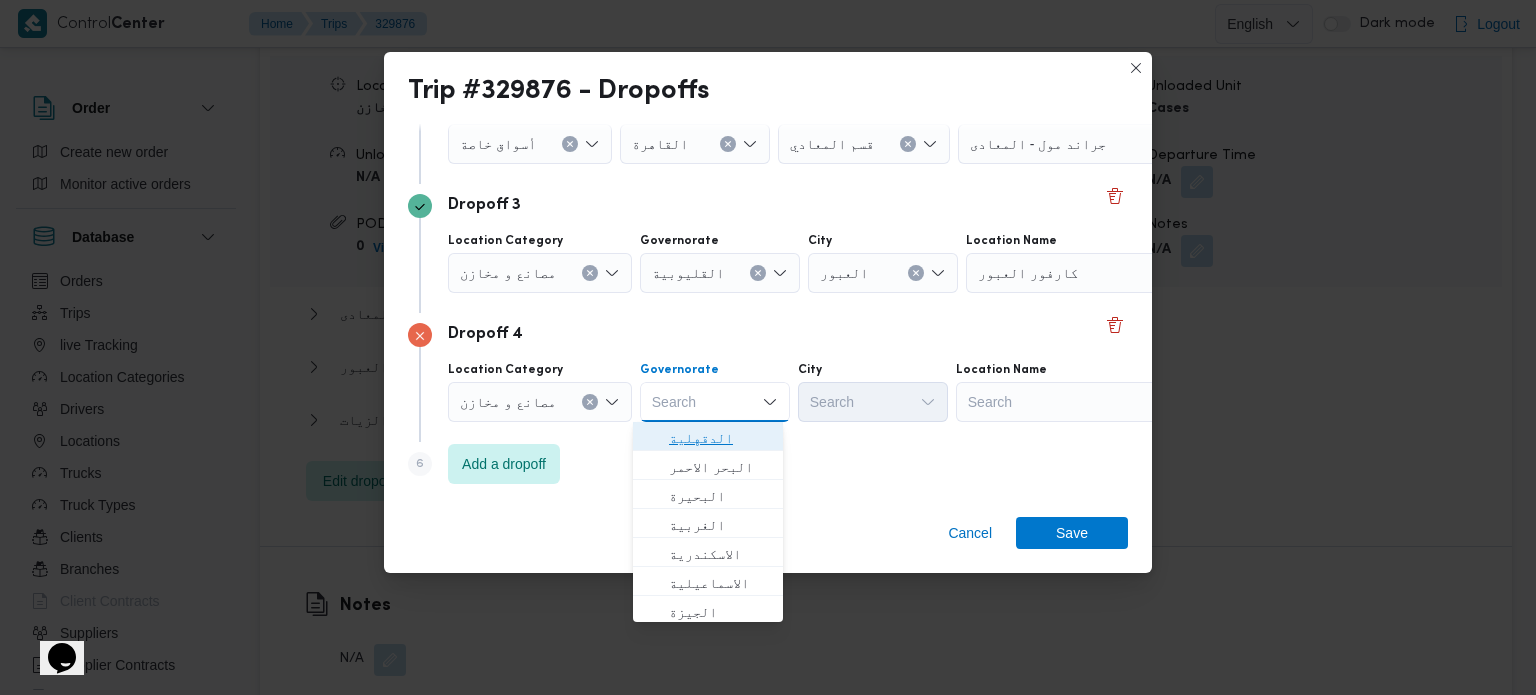 click on "الدقهلية" at bounding box center [720, 438] 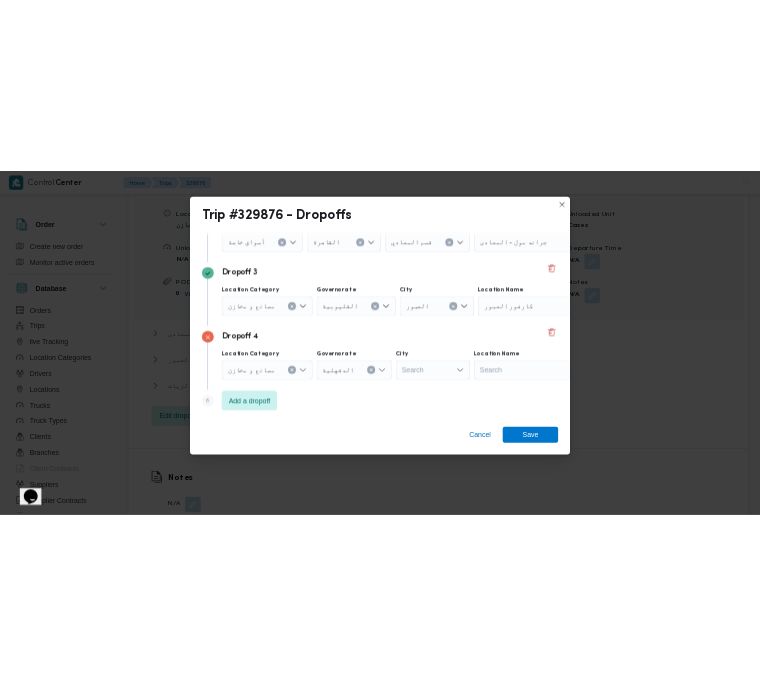 scroll, scrollTop: 4560, scrollLeft: 0, axis: vertical 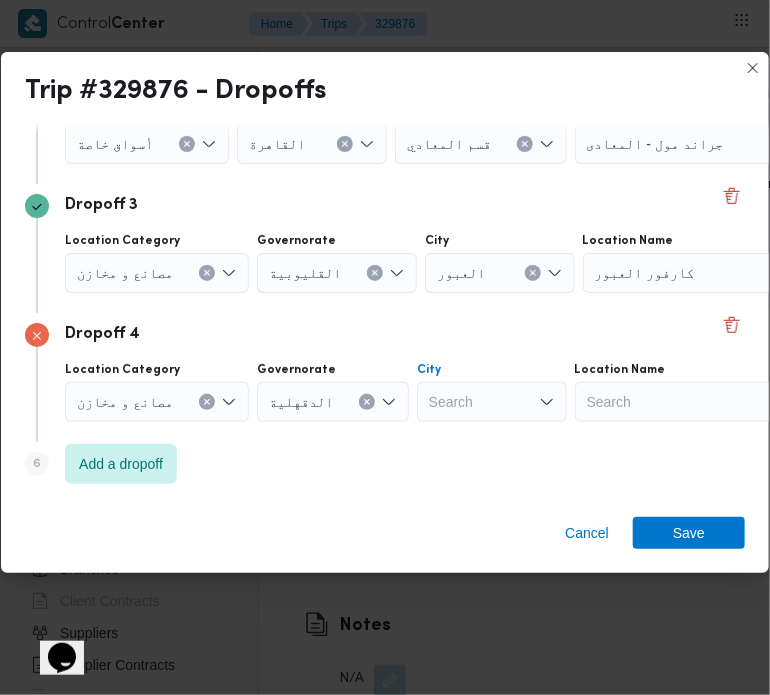click on "Search" at bounding box center [501, 15] 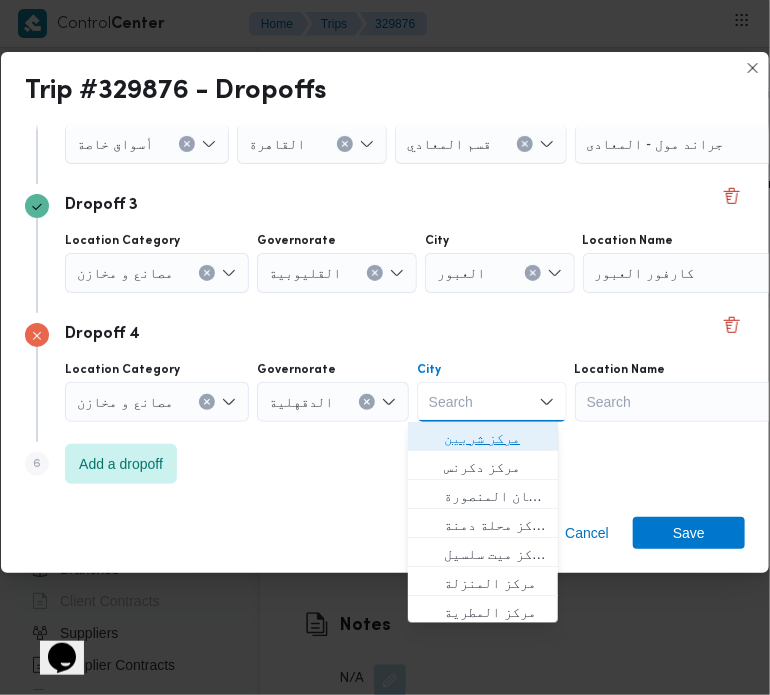 click on "مركز شربين" at bounding box center (495, 439) 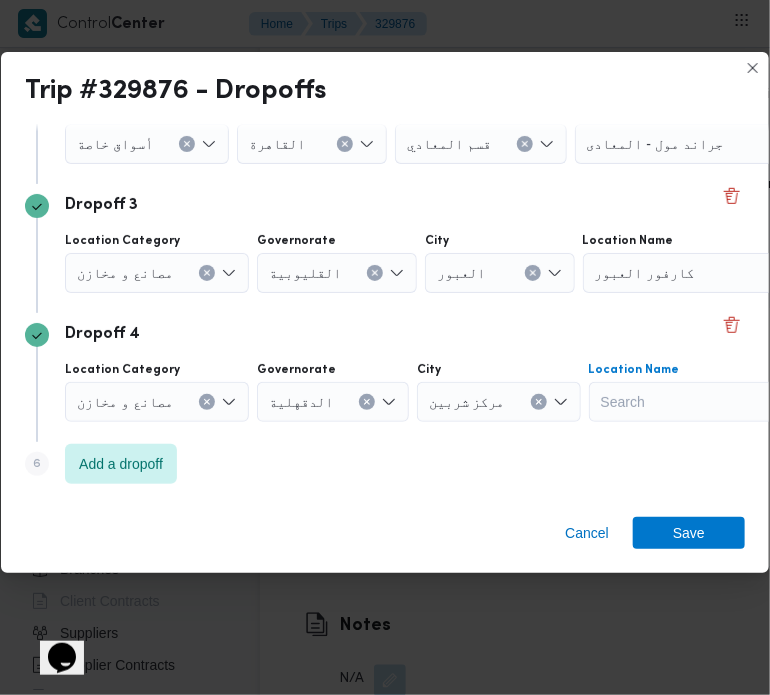 click on "Search" at bounding box center [720, 15] 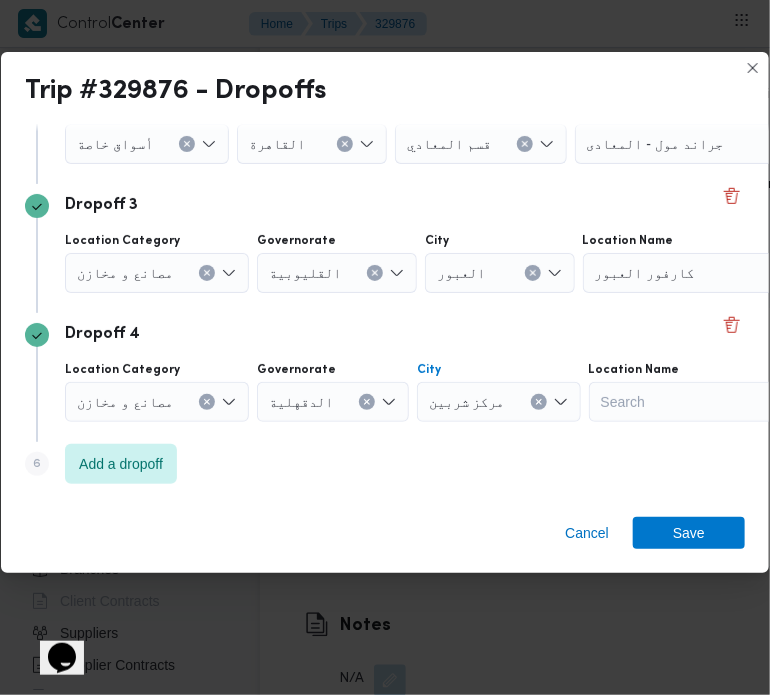 click 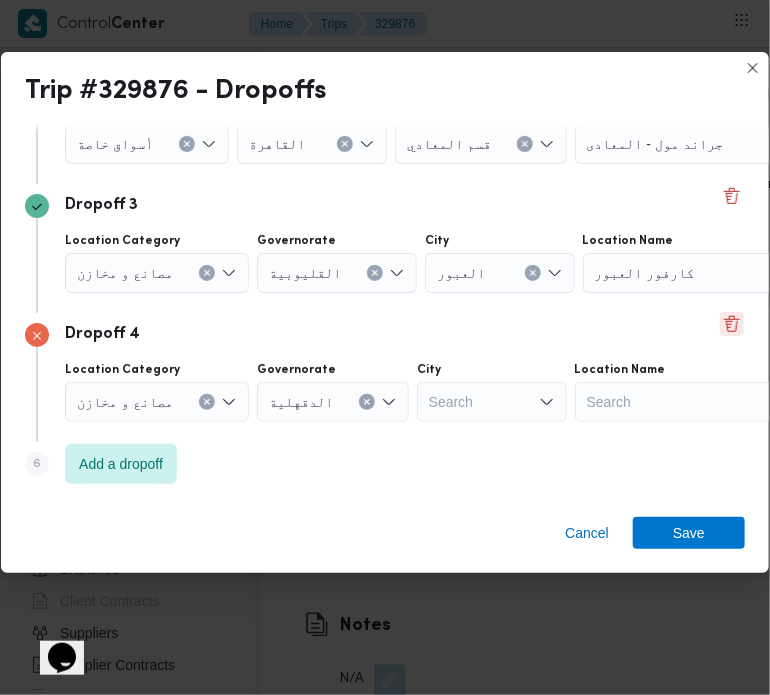 click at bounding box center [732, 324] 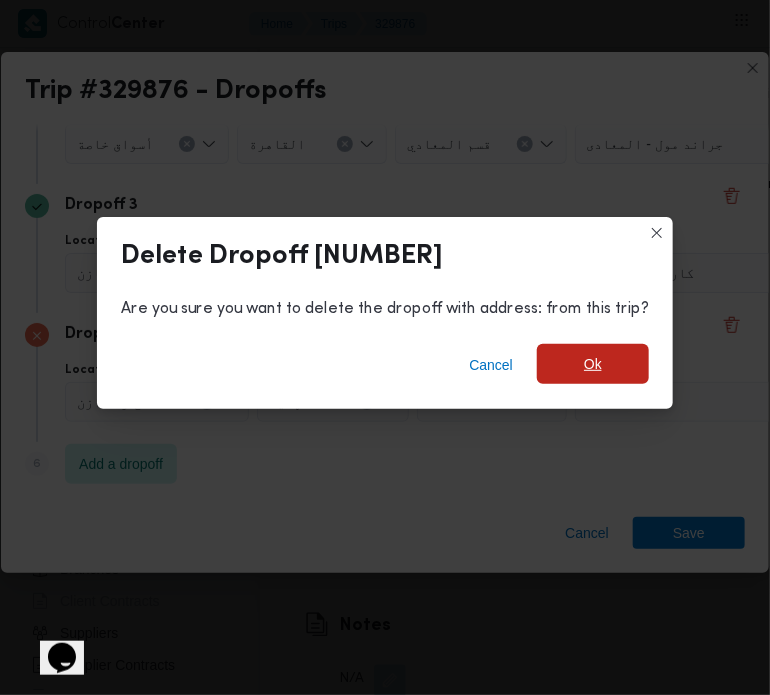 click on "Ok" at bounding box center [593, 364] 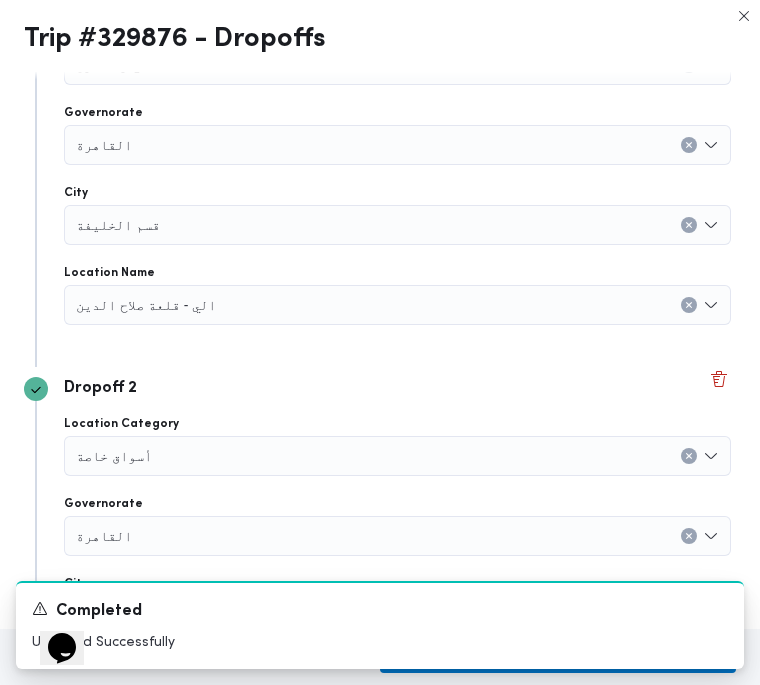 scroll, scrollTop: 4488, scrollLeft: 0, axis: vertical 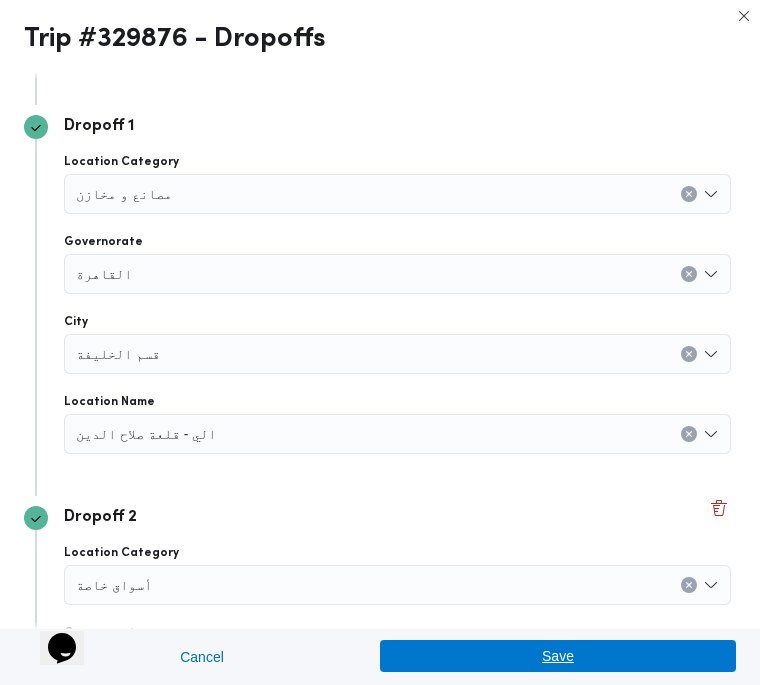 click on "Save" at bounding box center (558, 656) 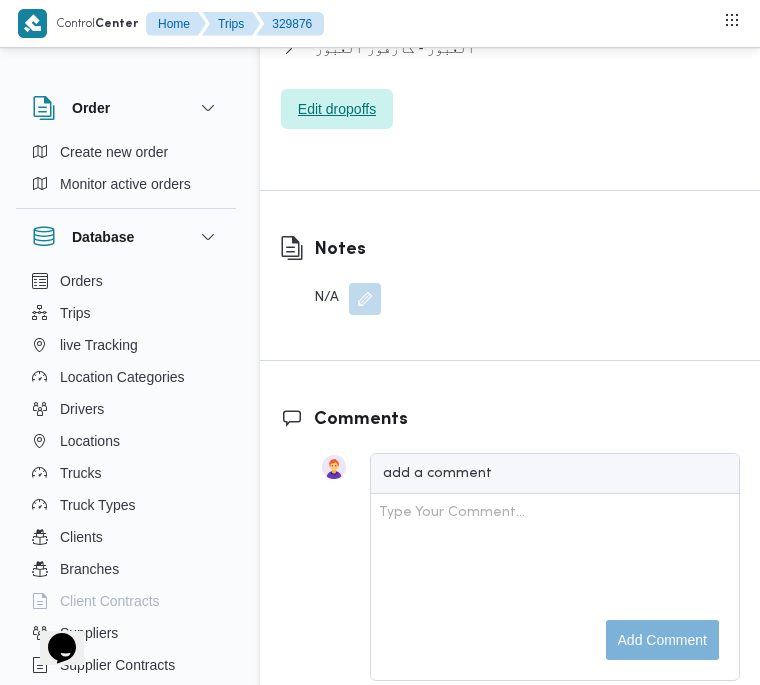 scroll, scrollTop: 4390, scrollLeft: 0, axis: vertical 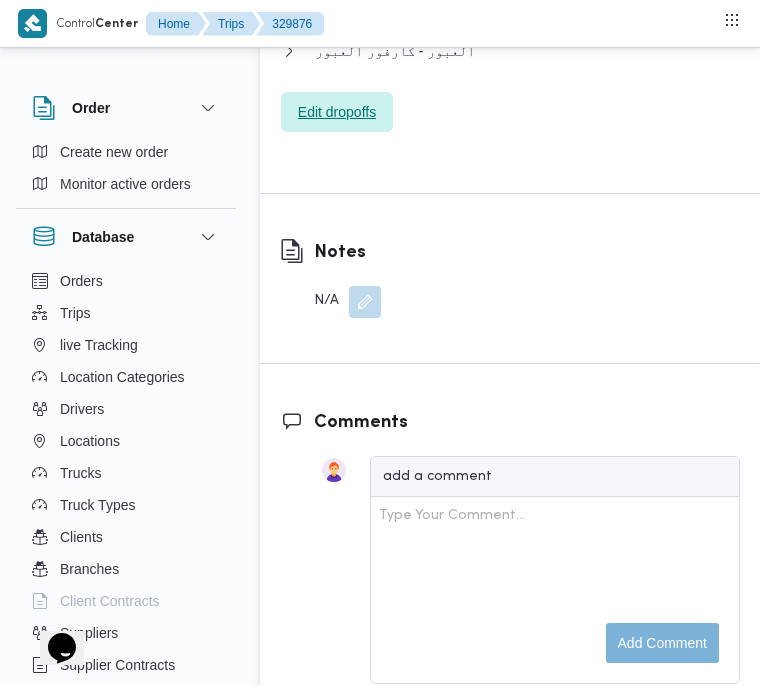 type 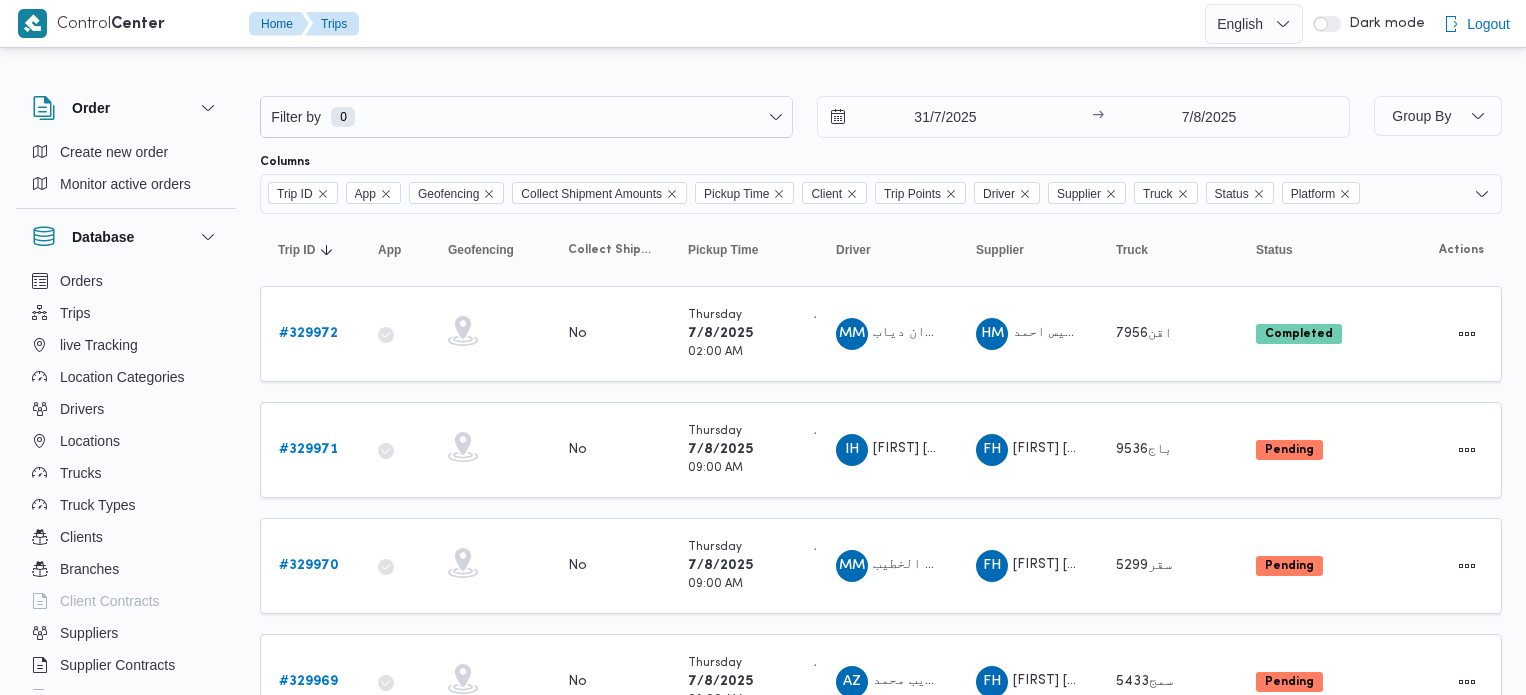 scroll, scrollTop: 0, scrollLeft: 0, axis: both 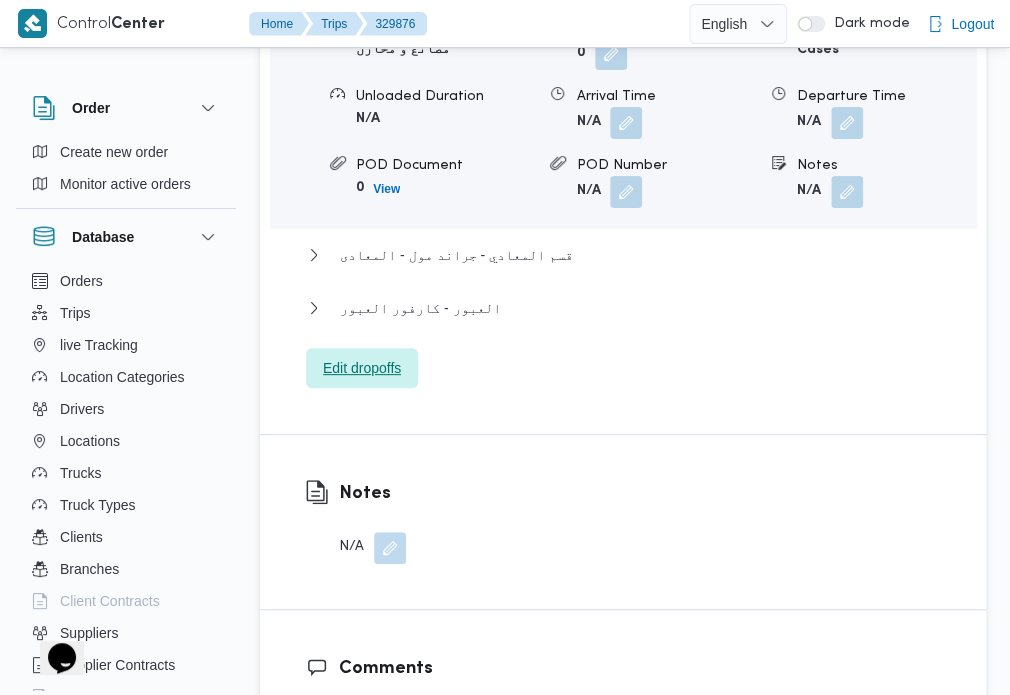 click on "Edit dropoffs" at bounding box center [362, 368] 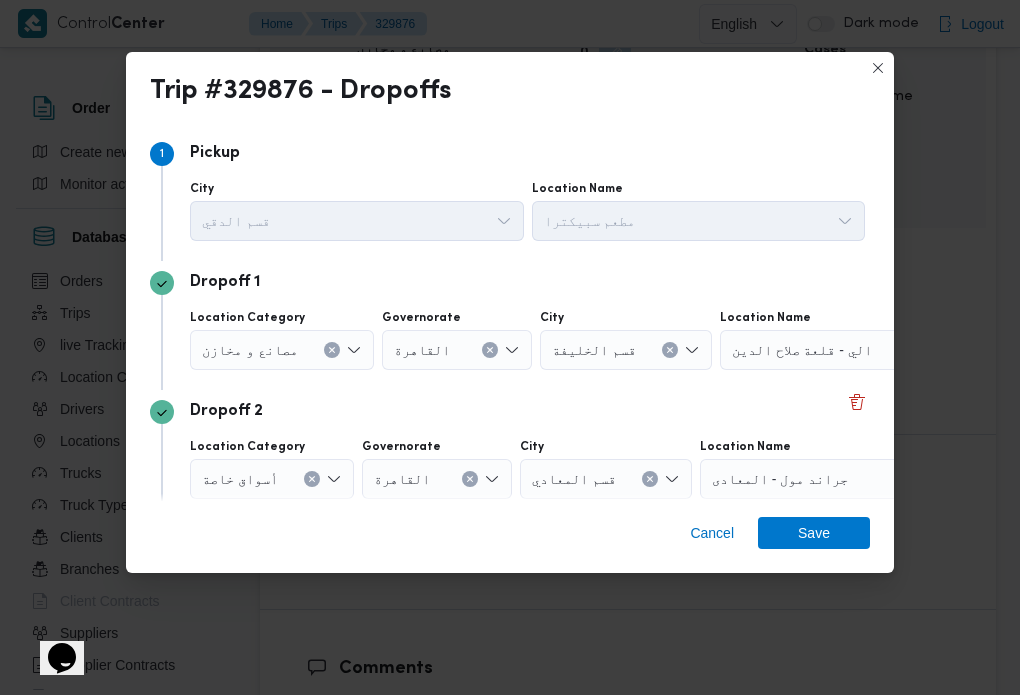 scroll, scrollTop: 206, scrollLeft: 0, axis: vertical 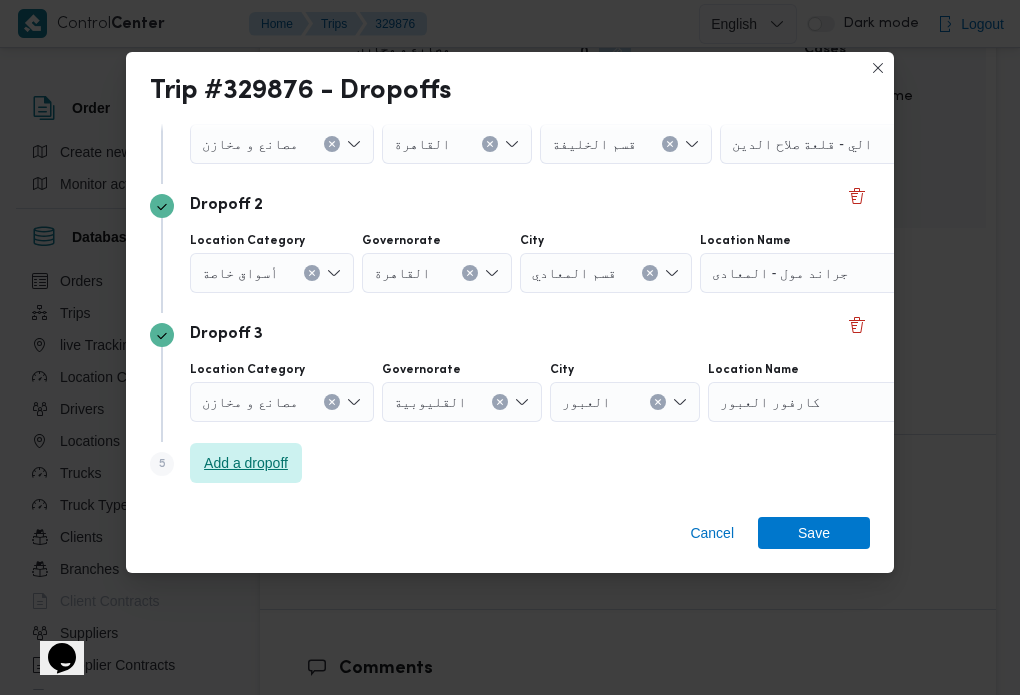click on "Add a dropoff" at bounding box center (246, 463) 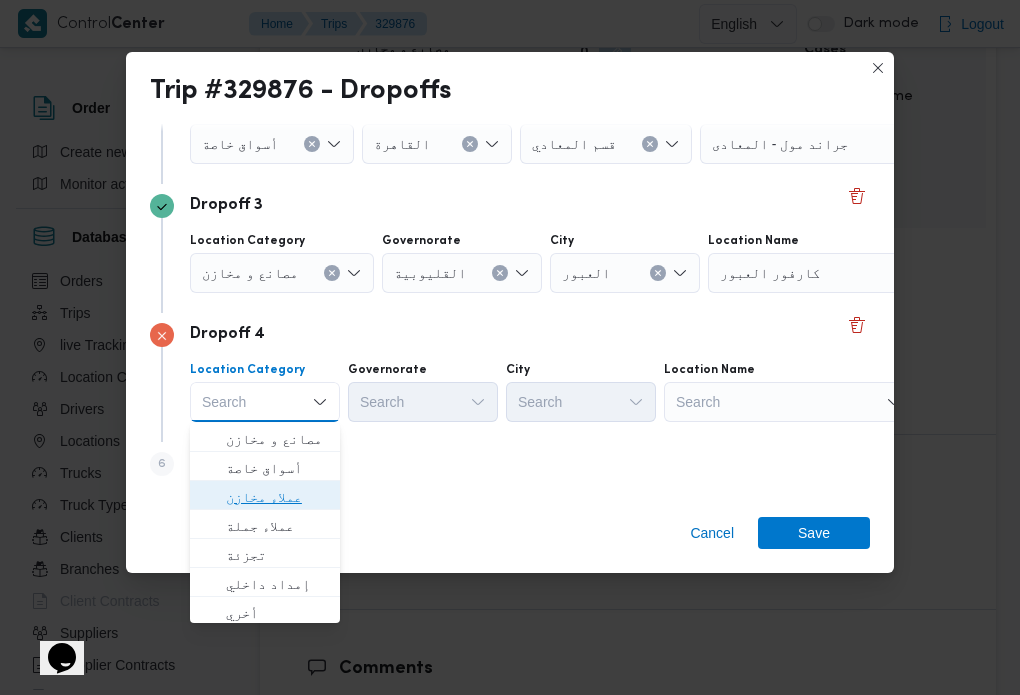 click on "عملاء مخازن" at bounding box center [277, 497] 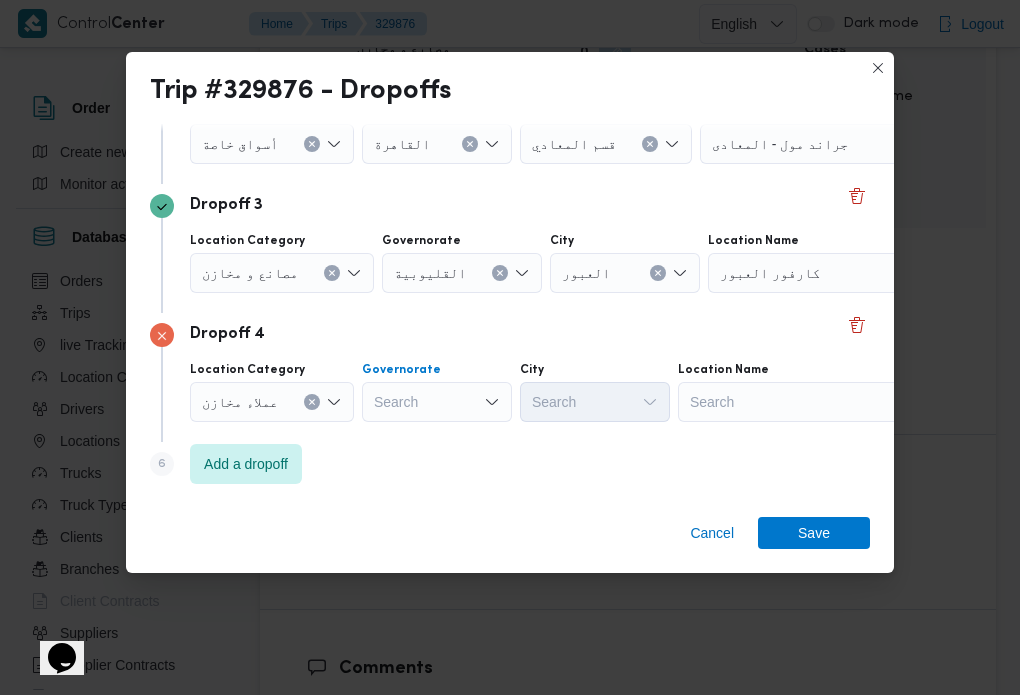 click on "Search" at bounding box center [457, 15] 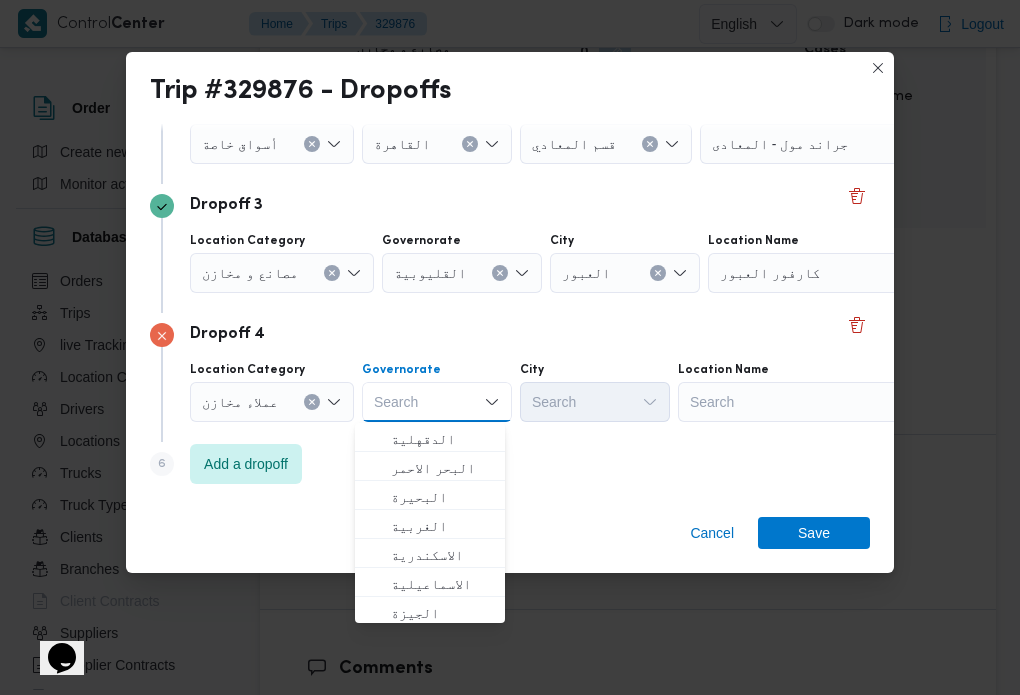 click 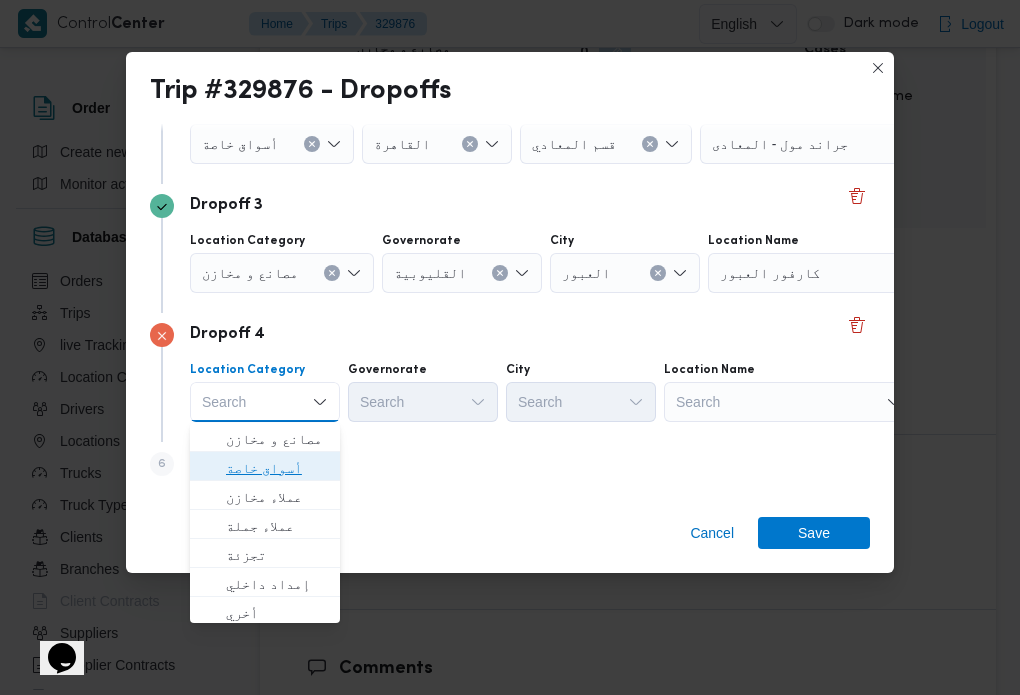 click on "أسواق خاصة" at bounding box center [277, 468] 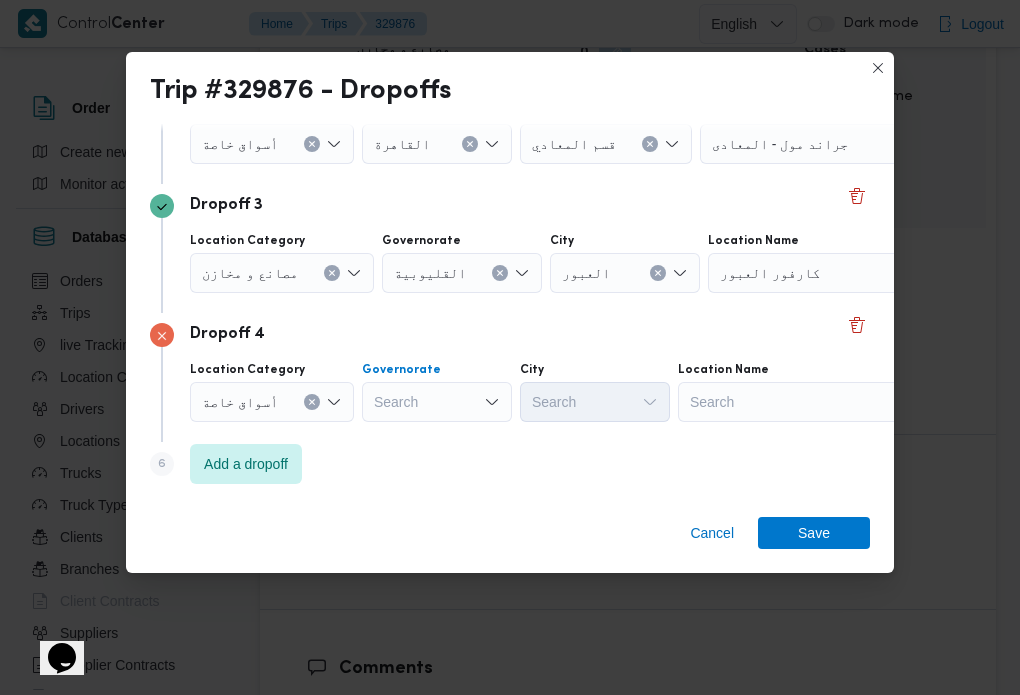 click on "Search" at bounding box center (457, 15) 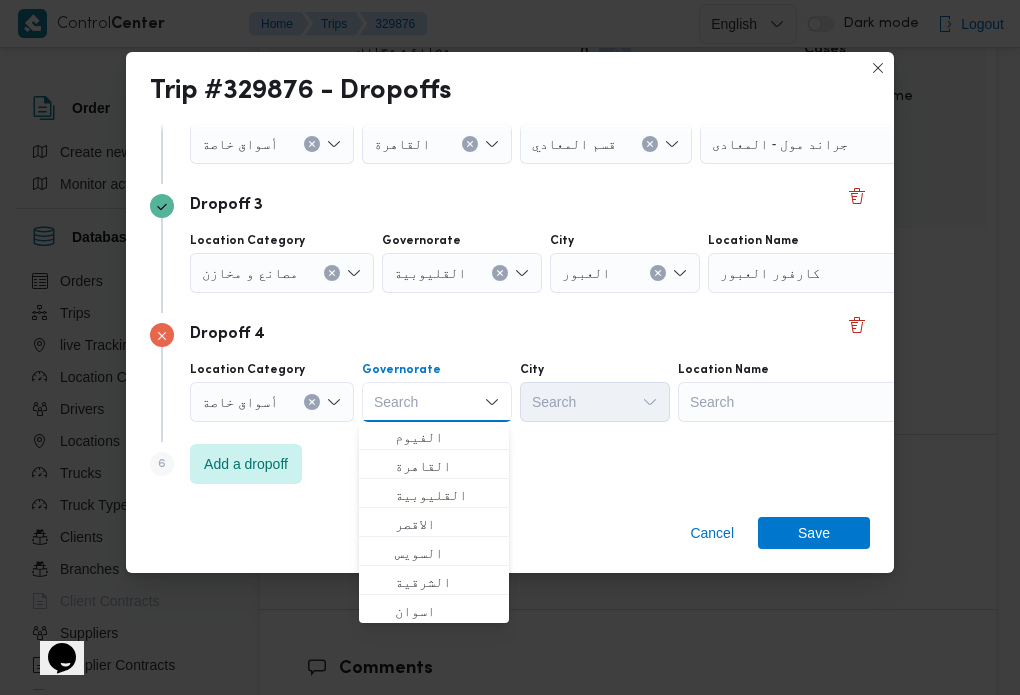 scroll, scrollTop: 264, scrollLeft: 0, axis: vertical 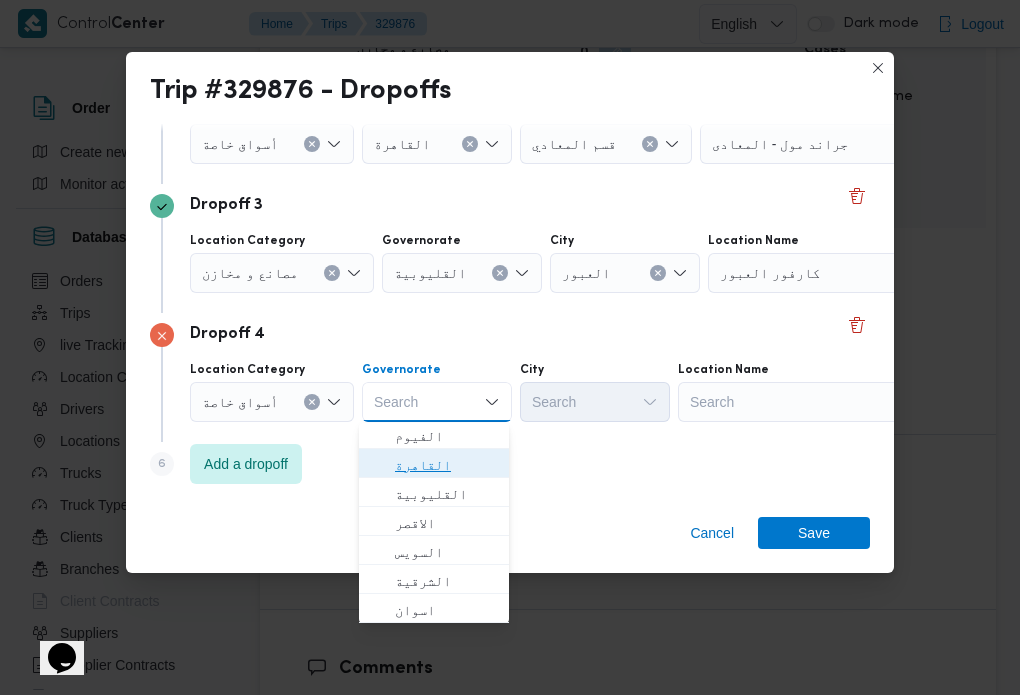click on "القاهرة" at bounding box center (446, 465) 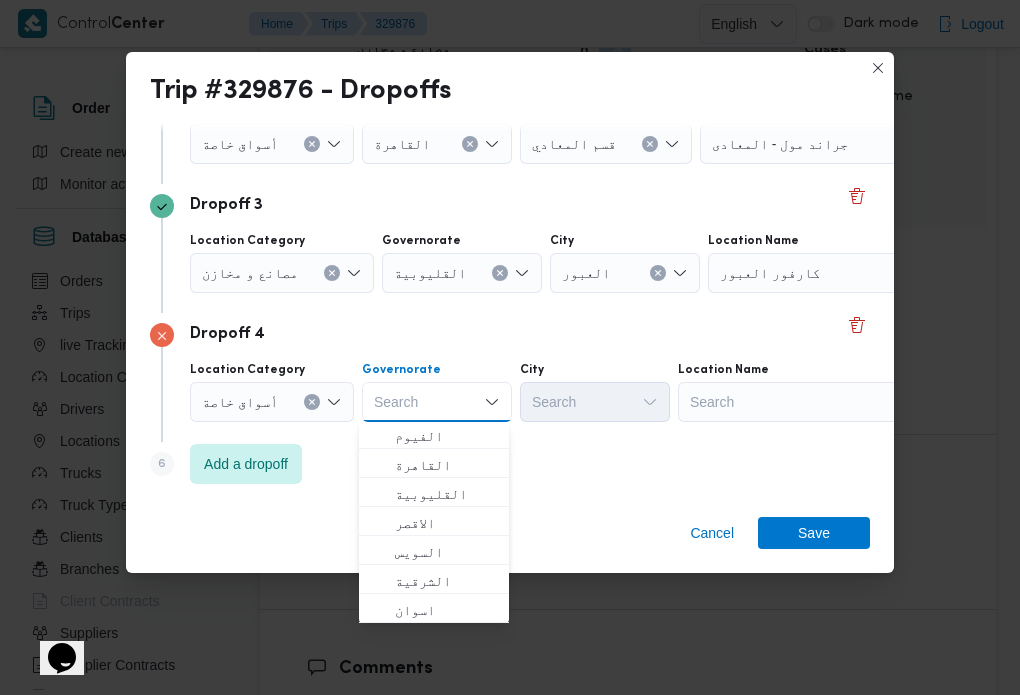 scroll, scrollTop: 0, scrollLeft: 0, axis: both 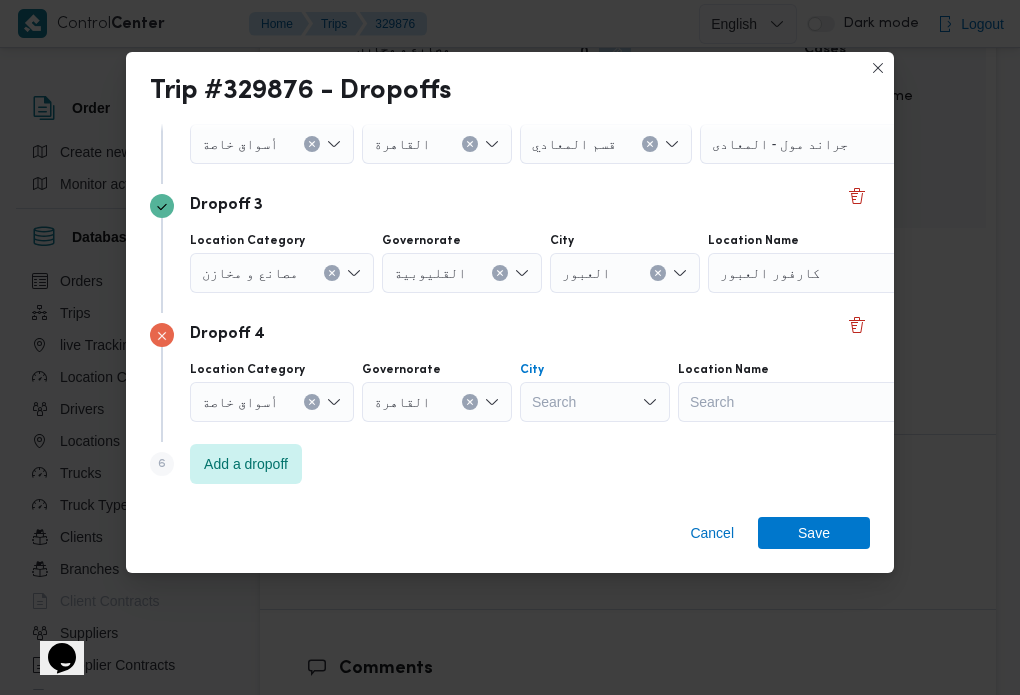 click on "Search" at bounding box center [626, 15] 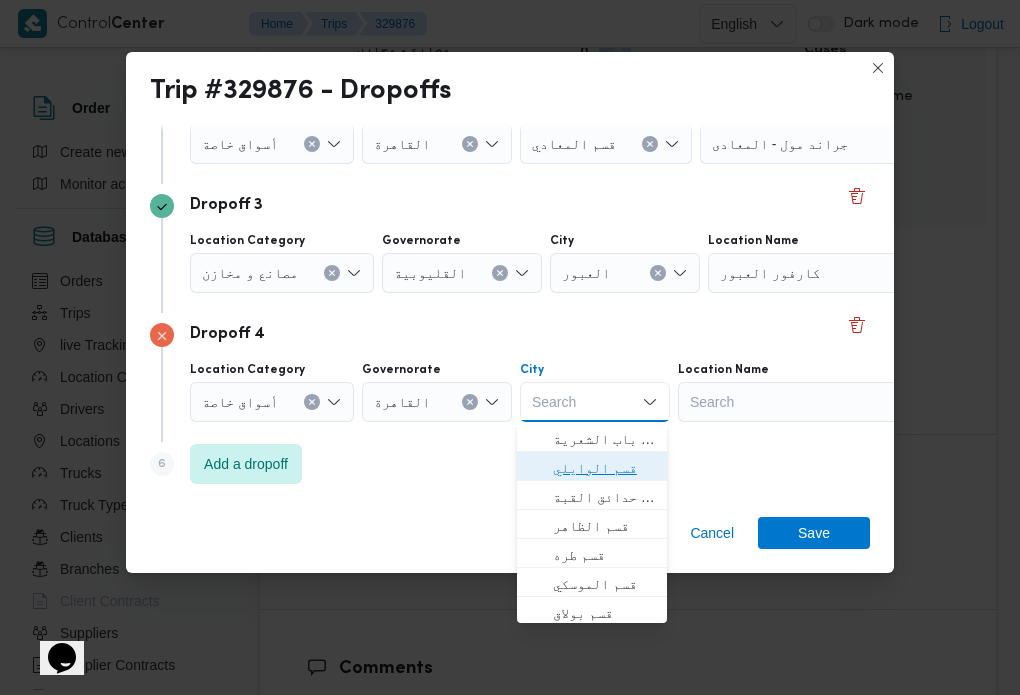click on "قسم الوايلي" at bounding box center (604, 468) 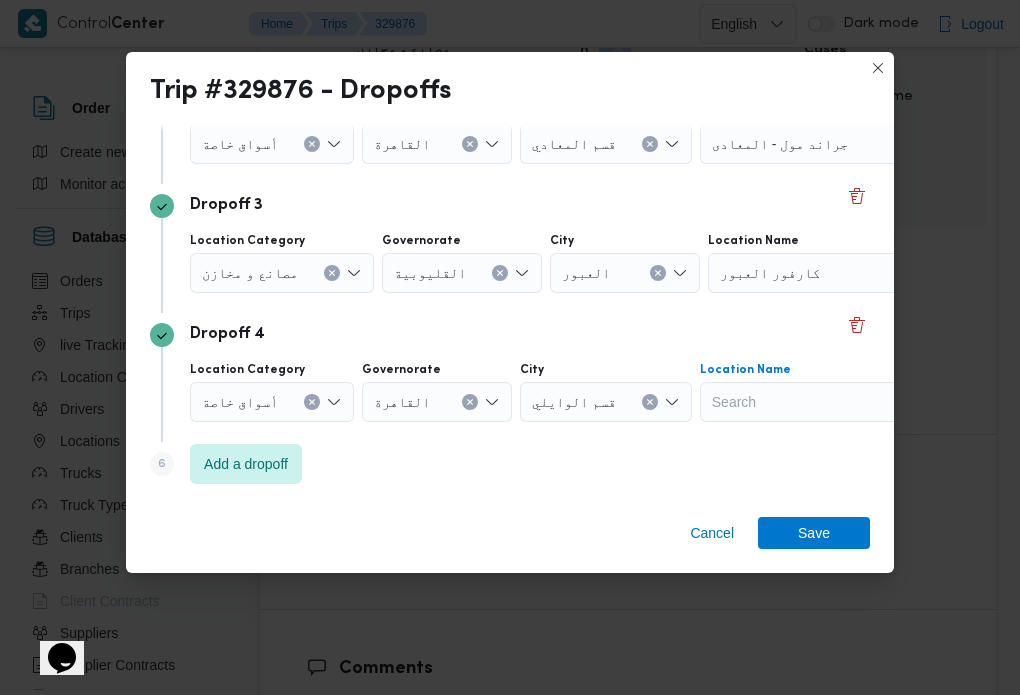 click on "Search" at bounding box center (845, 15) 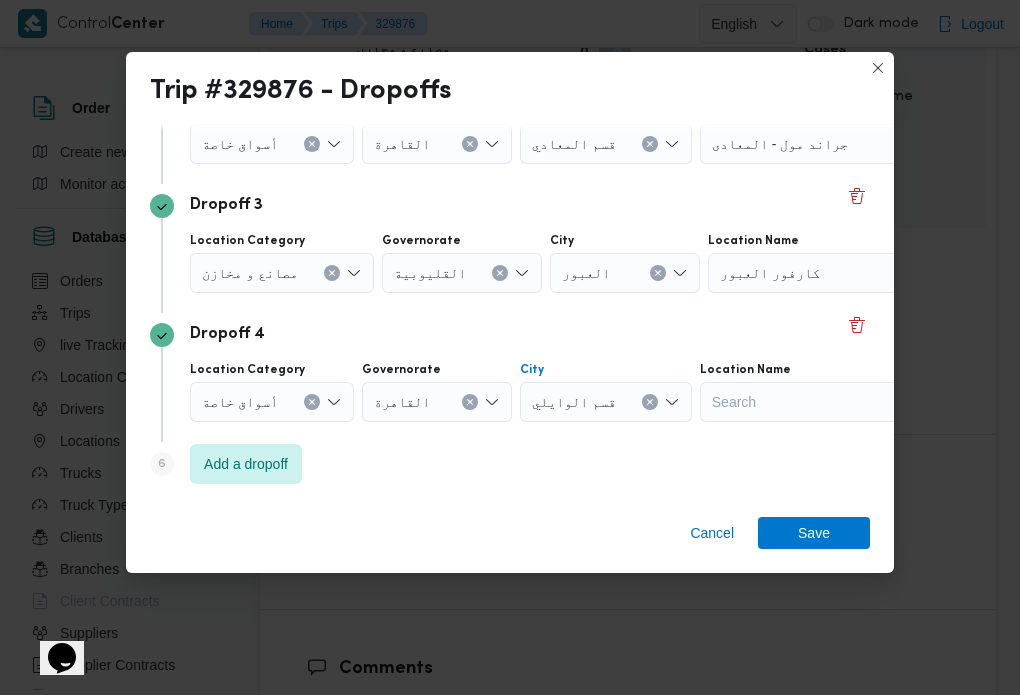 click on "قسم الوايلي" at bounding box center (626, 15) 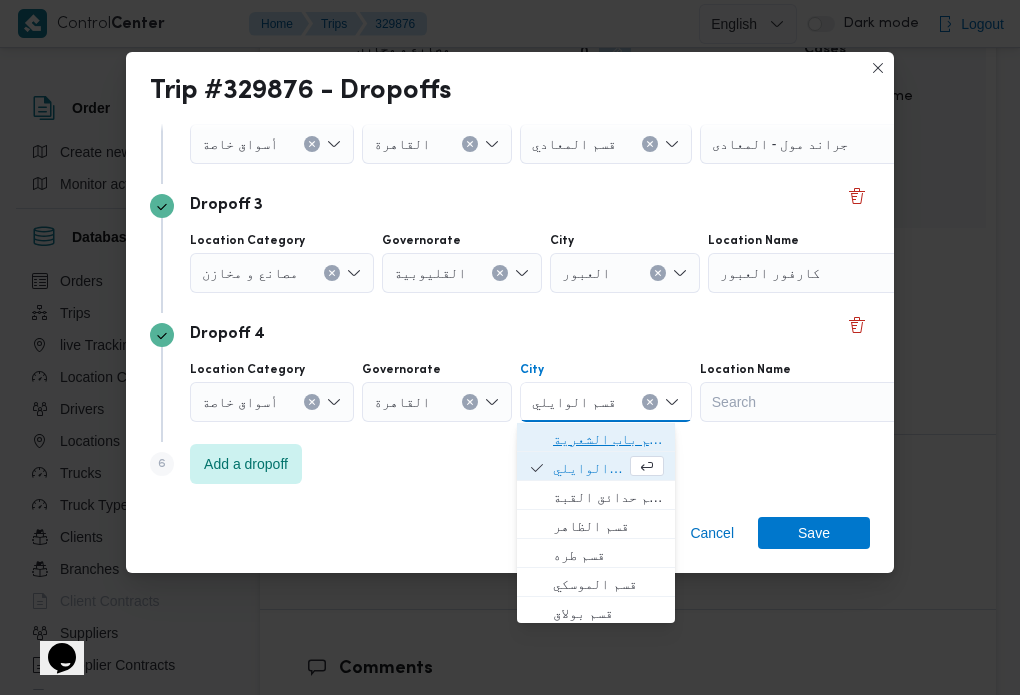 click on "قسم  باب الشعرية" at bounding box center (608, 439) 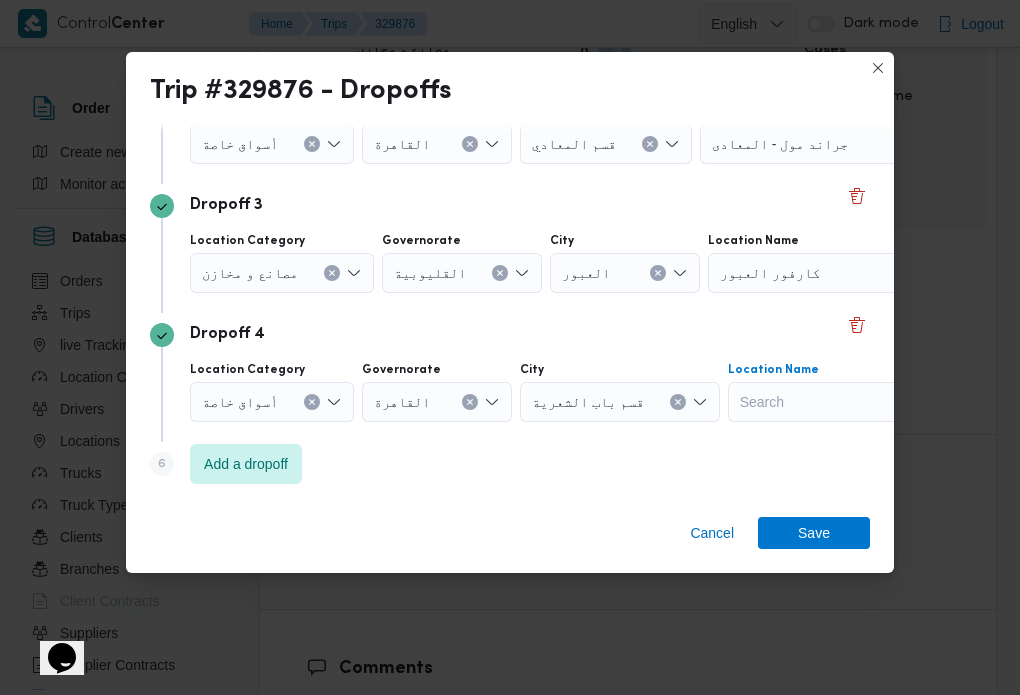 click on "Search" at bounding box center (845, 15) 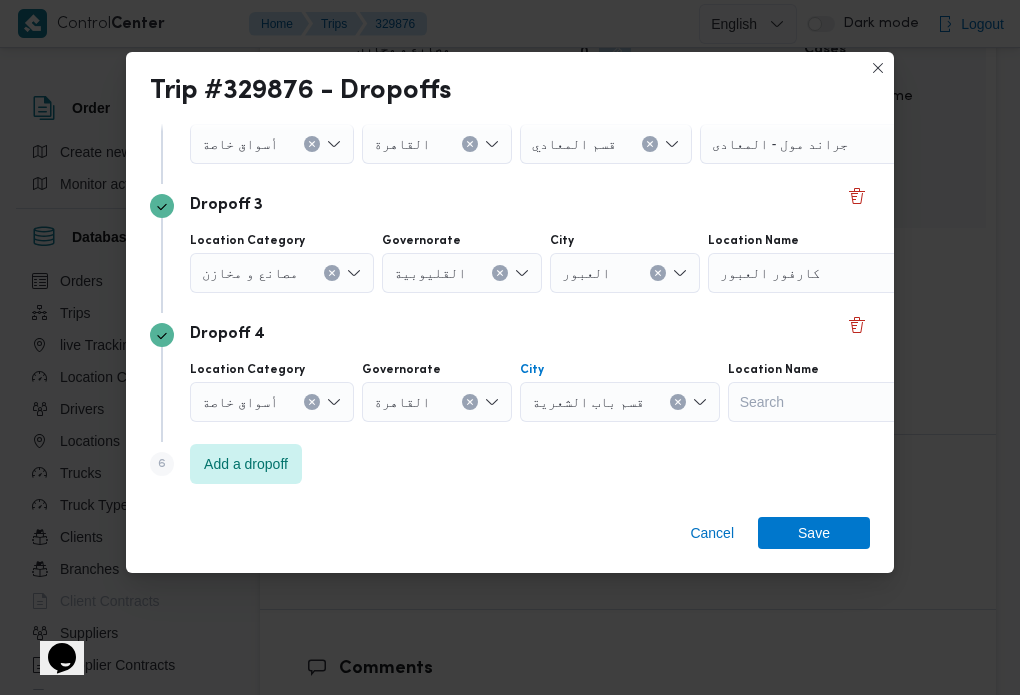 click on "قسم  باب الشعرية" at bounding box center (626, 15) 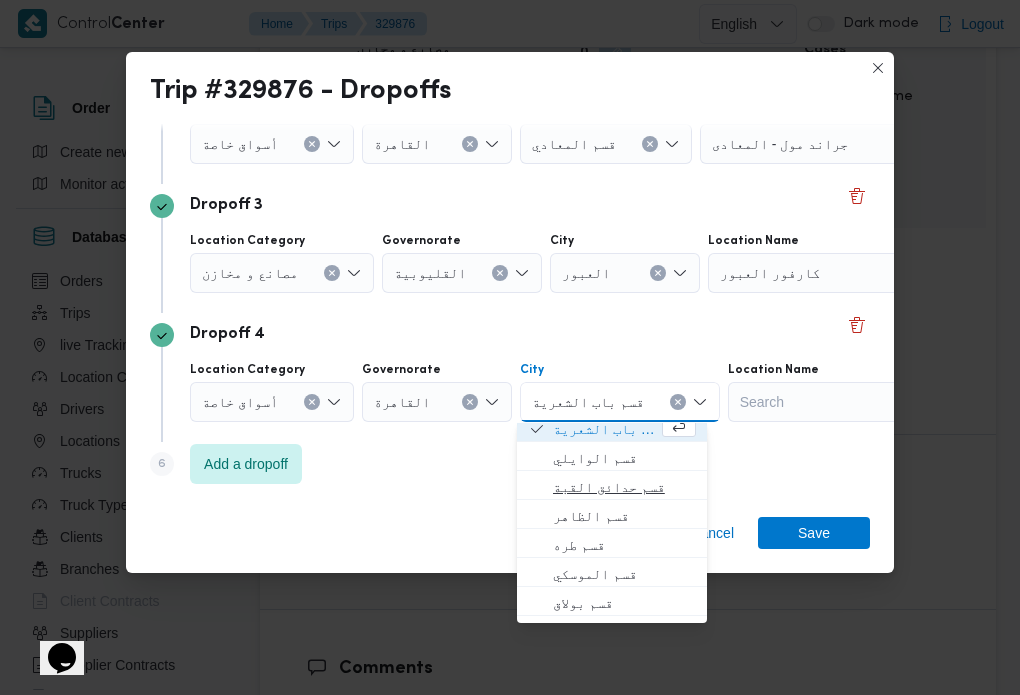 scroll, scrollTop: 11, scrollLeft: 0, axis: vertical 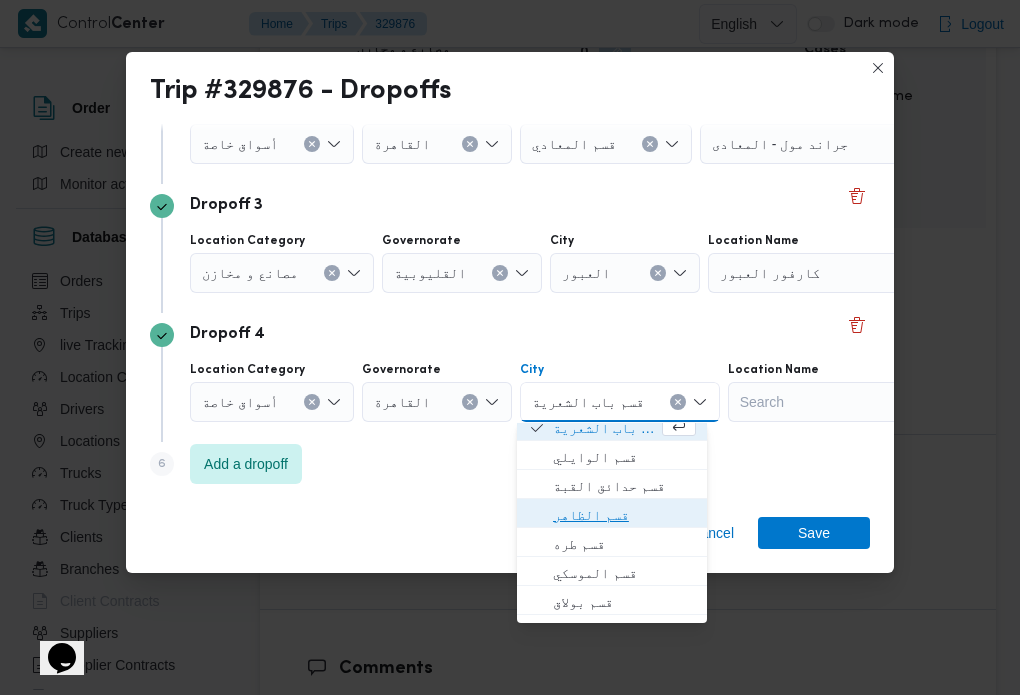 click on "قسم  الظاهر" at bounding box center [612, 515] 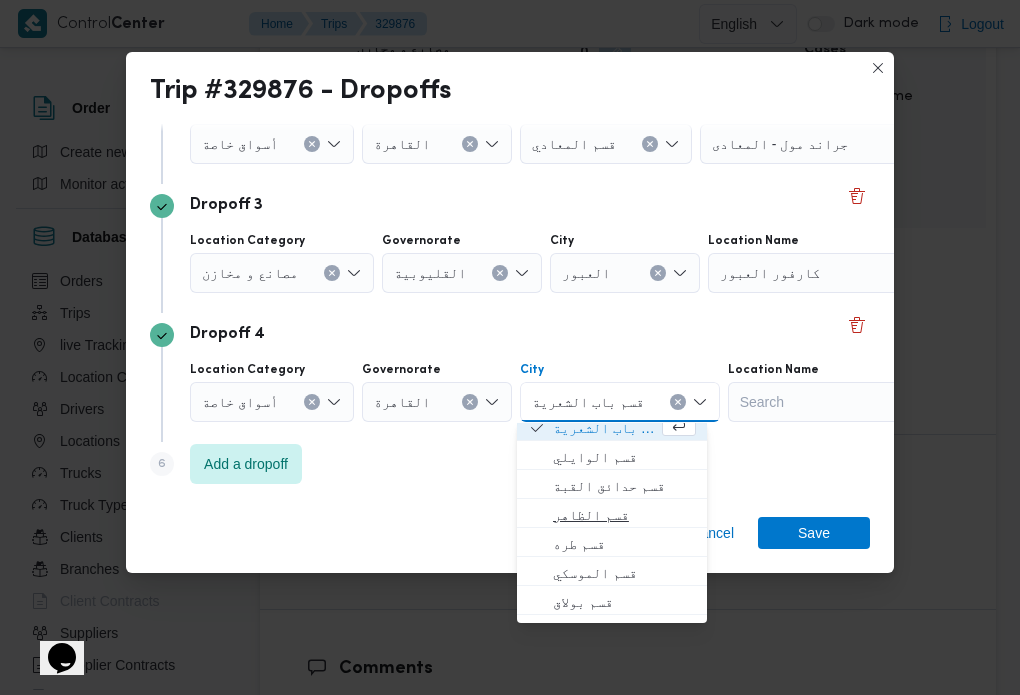 scroll, scrollTop: 0, scrollLeft: 0, axis: both 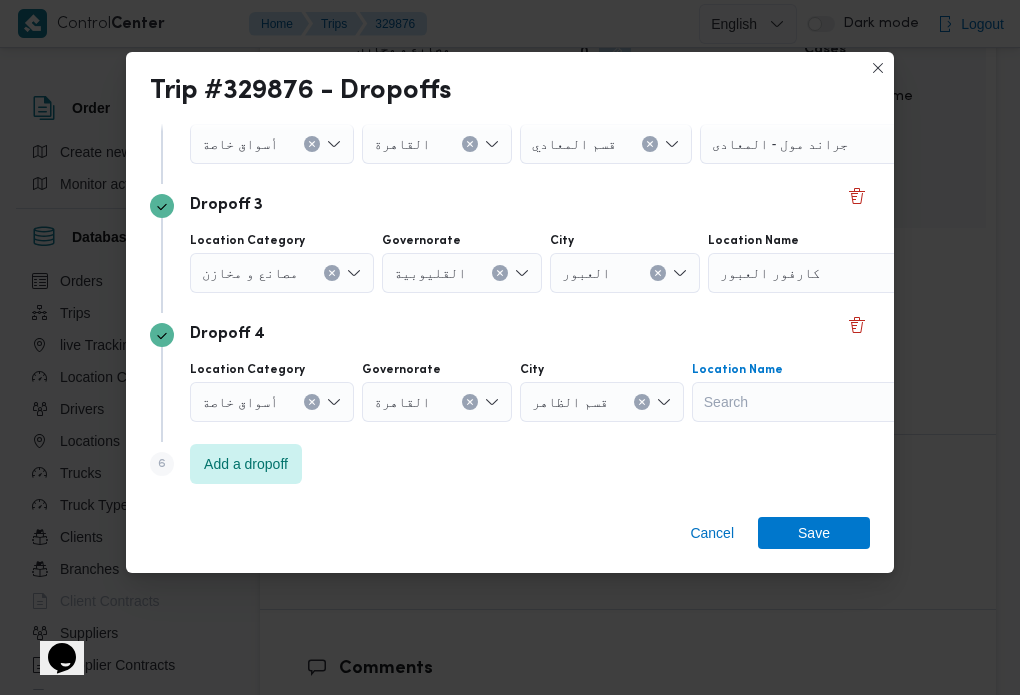 click on "Search" at bounding box center (845, 15) 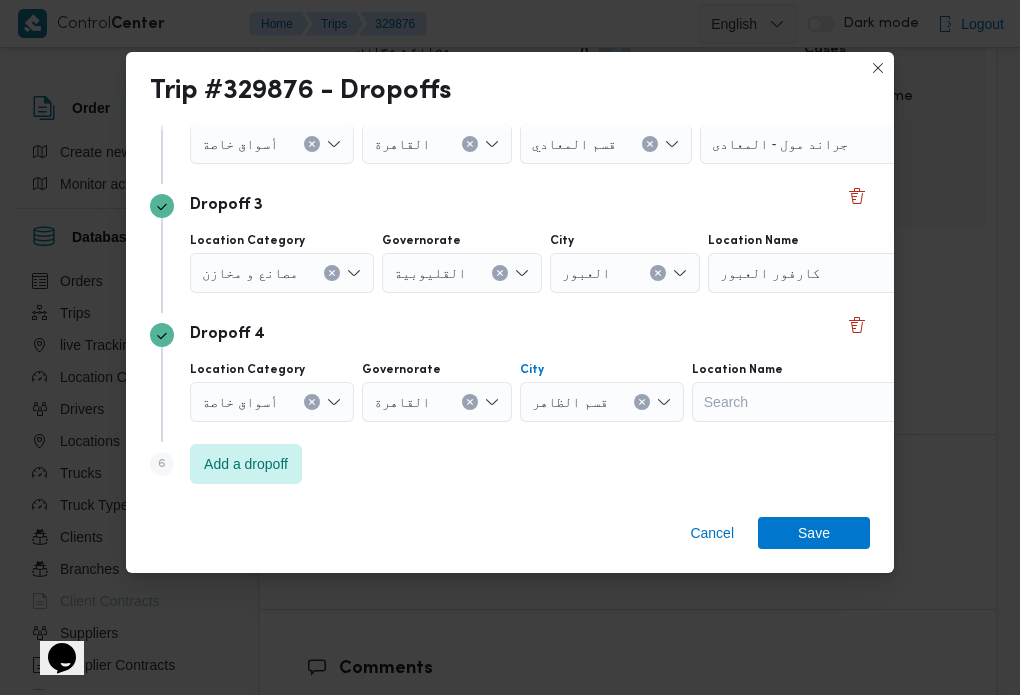 drag, startPoint x: 614, startPoint y: 403, endPoint x: 634, endPoint y: 403, distance: 20 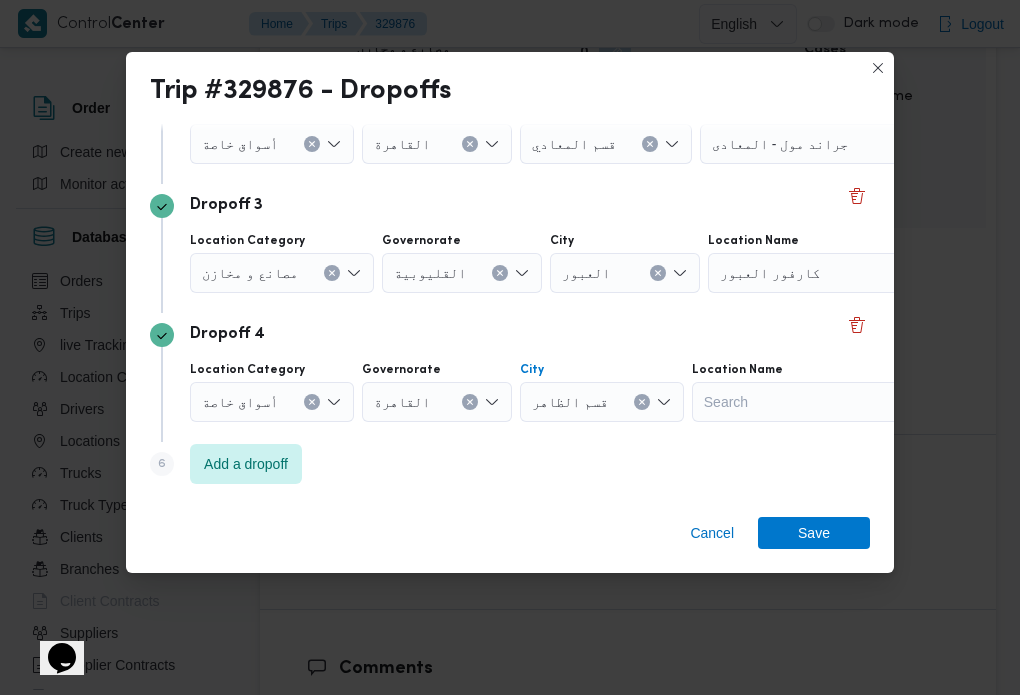 drag, startPoint x: 613, startPoint y: 403, endPoint x: 631, endPoint y: 404, distance: 18.027756 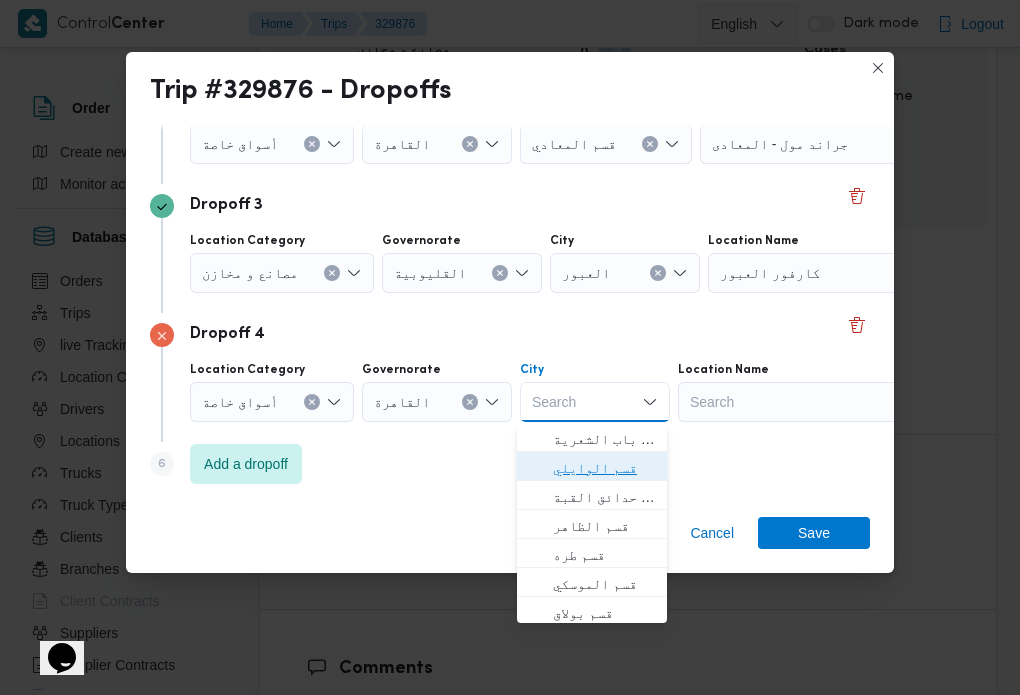 click on "قسم الوايلي" at bounding box center (604, 468) 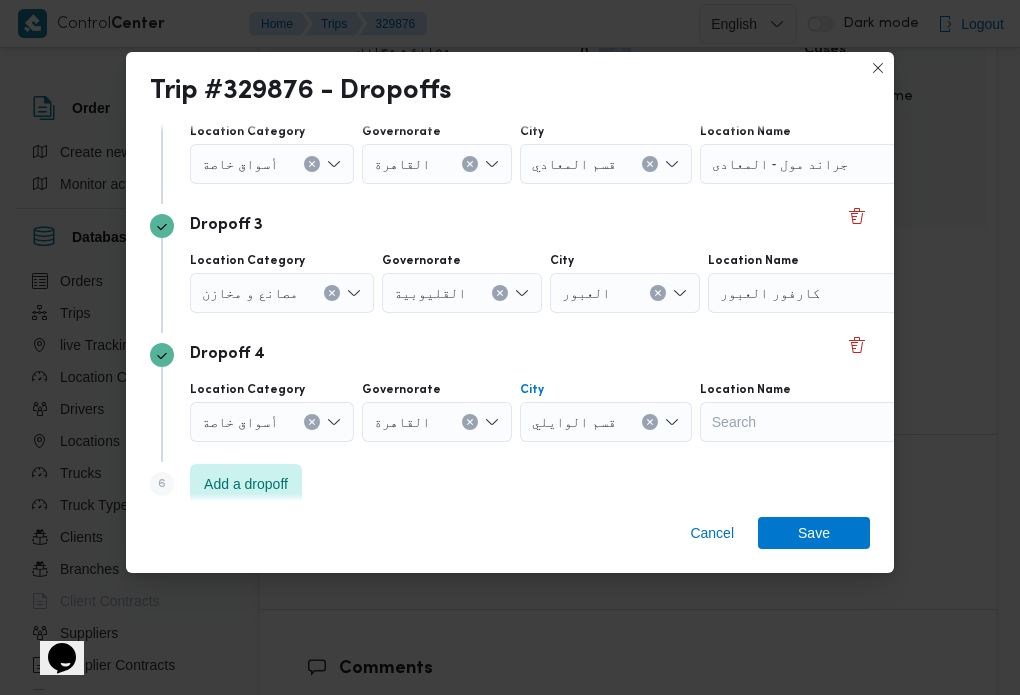 scroll, scrollTop: 335, scrollLeft: 0, axis: vertical 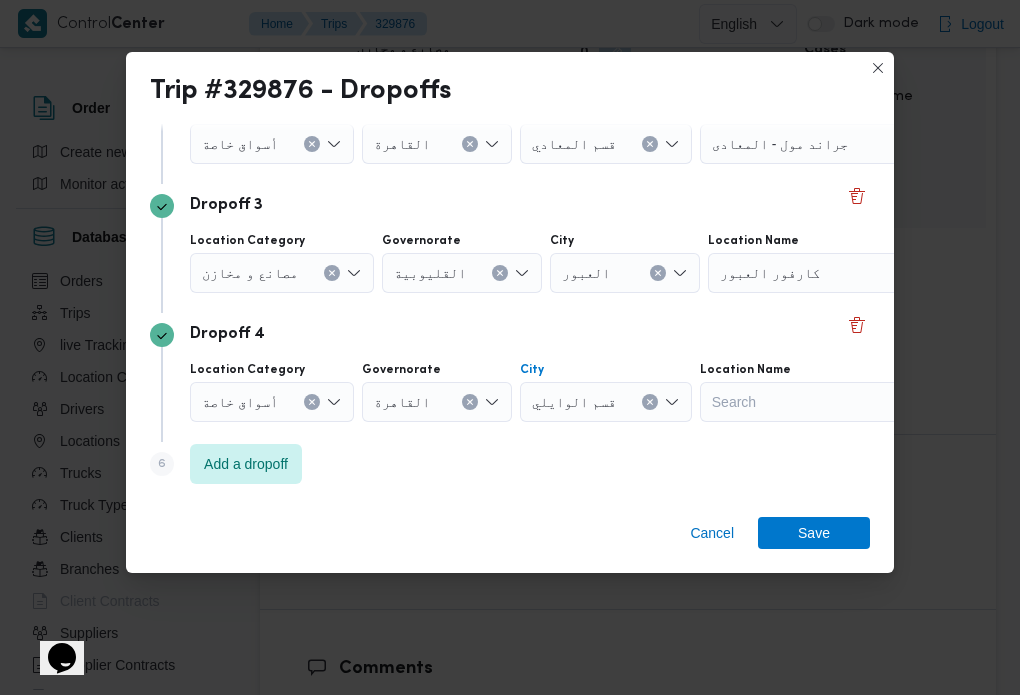 click on "Search" at bounding box center [845, 15] 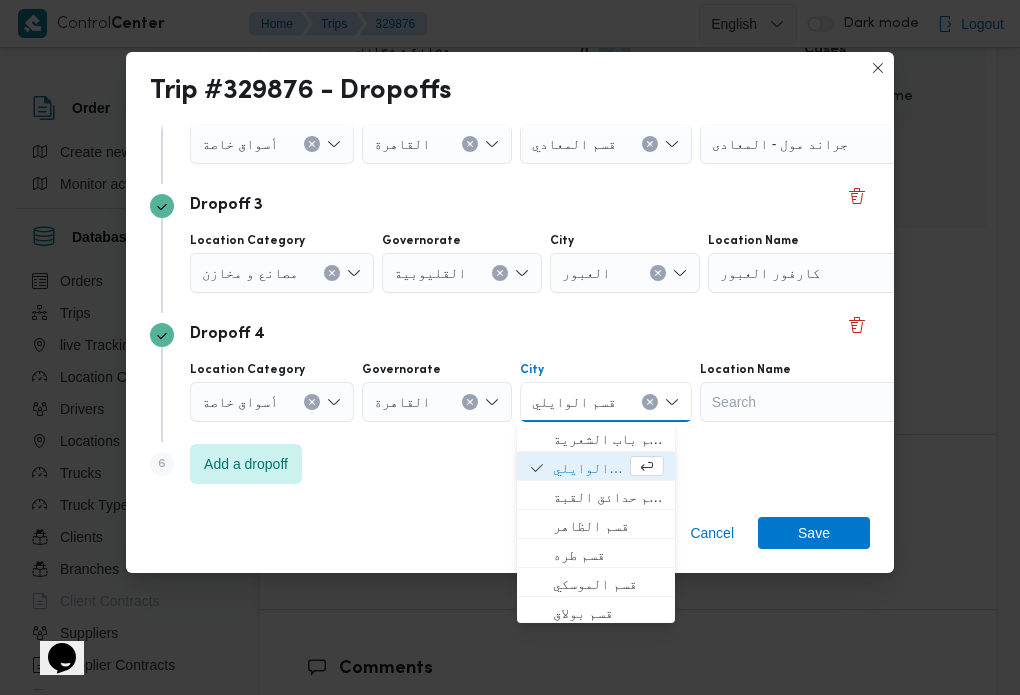click on "قسم الوايلي" at bounding box center [606, 402] 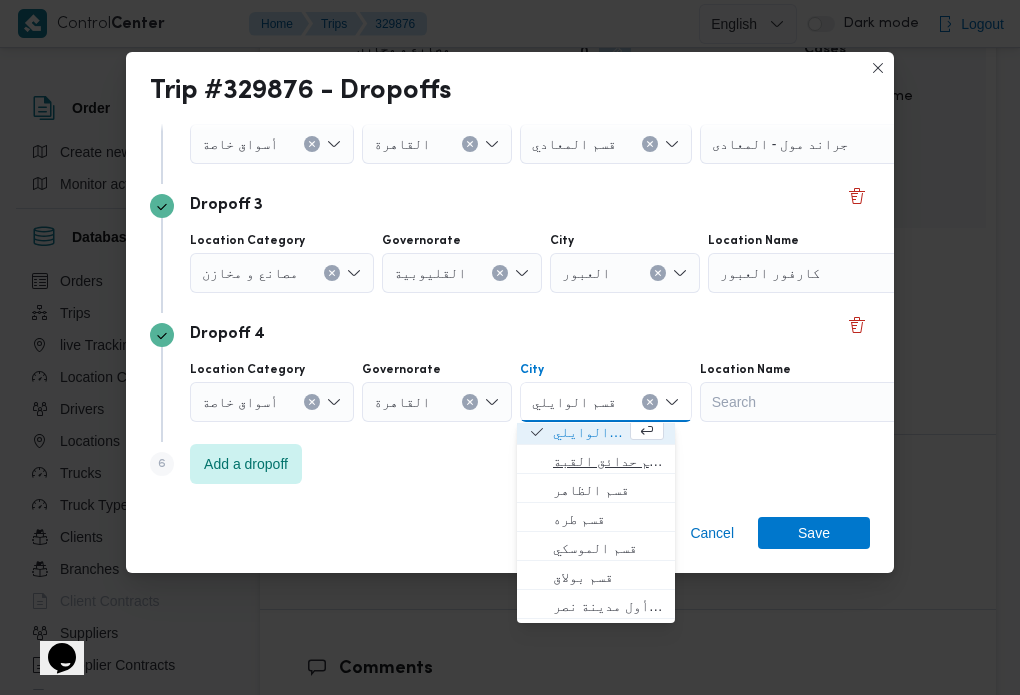 scroll, scrollTop: 40, scrollLeft: 0, axis: vertical 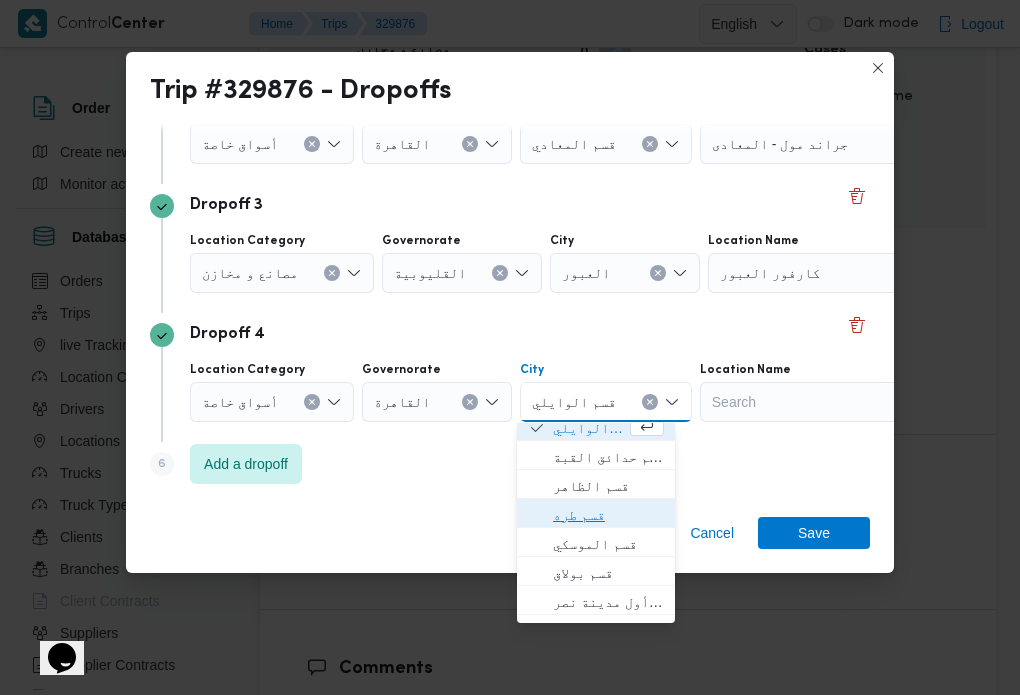 click on "قسم  طره" at bounding box center [608, 515] 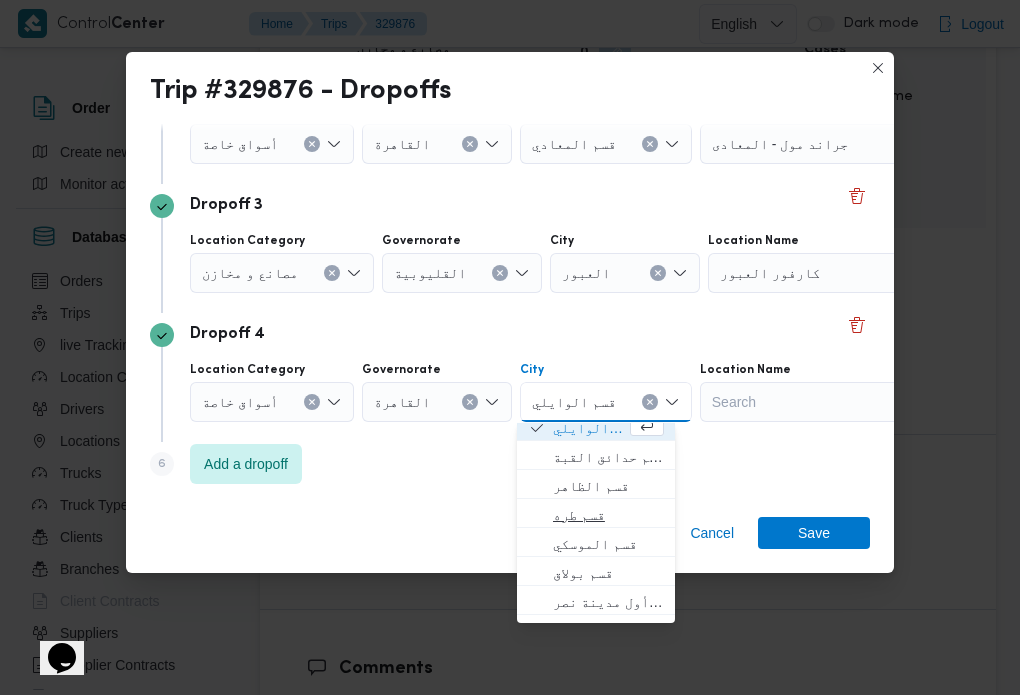 scroll, scrollTop: 0, scrollLeft: 0, axis: both 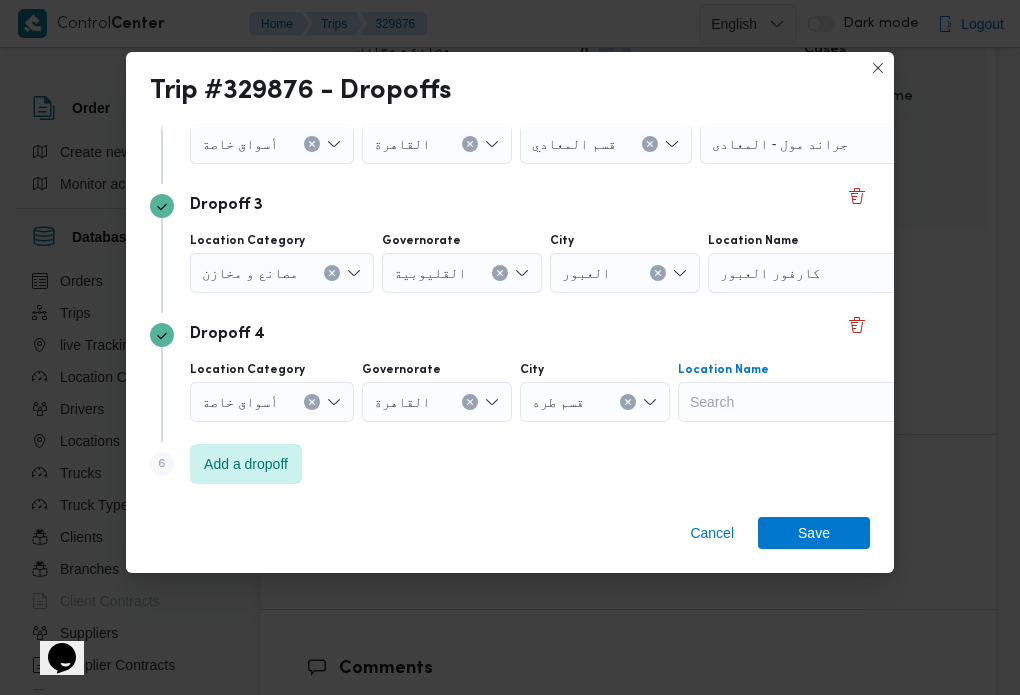 click on "Search" at bounding box center [845, 15] 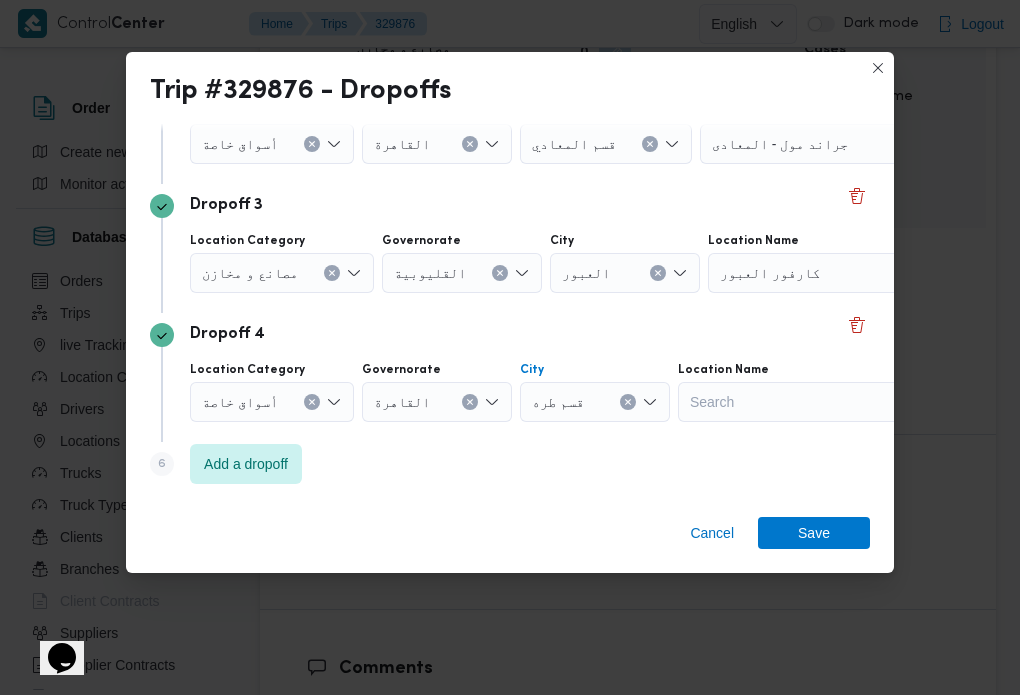 click 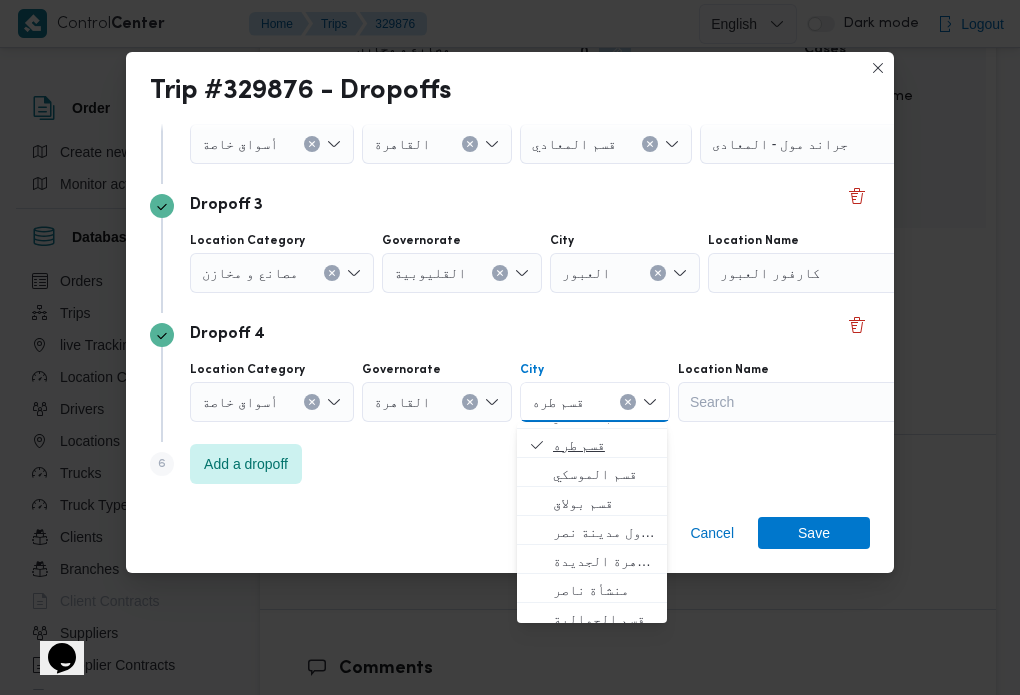 scroll, scrollTop: 111, scrollLeft: 0, axis: vertical 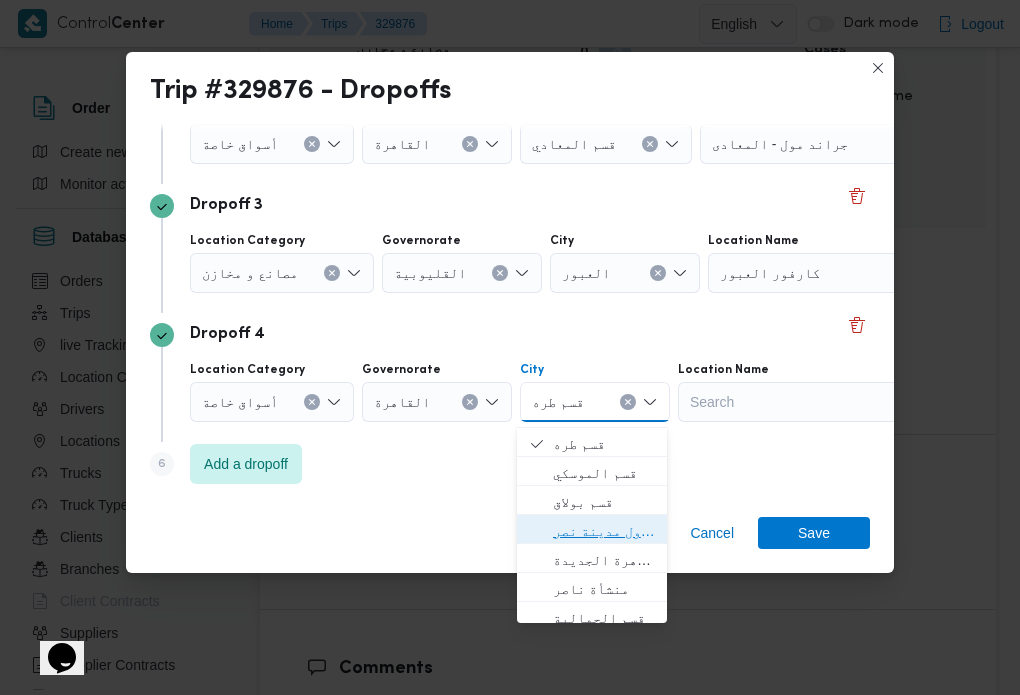 click on "قسم أول مدينة نصر" at bounding box center [604, 531] 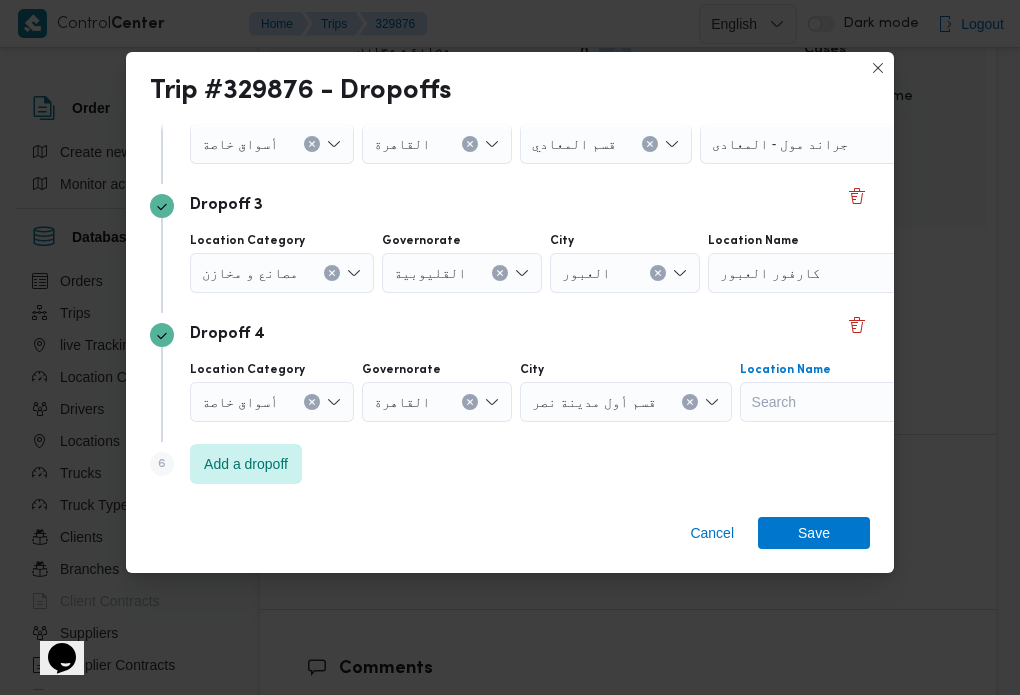 click on "Search" at bounding box center [845, 15] 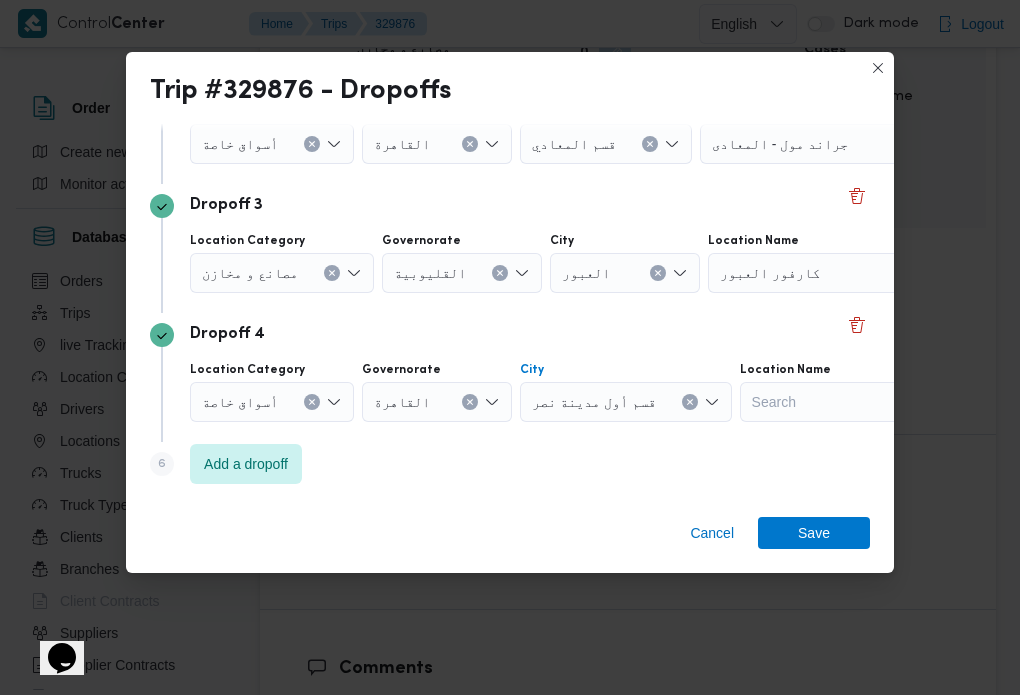 click at bounding box center [670, 15] 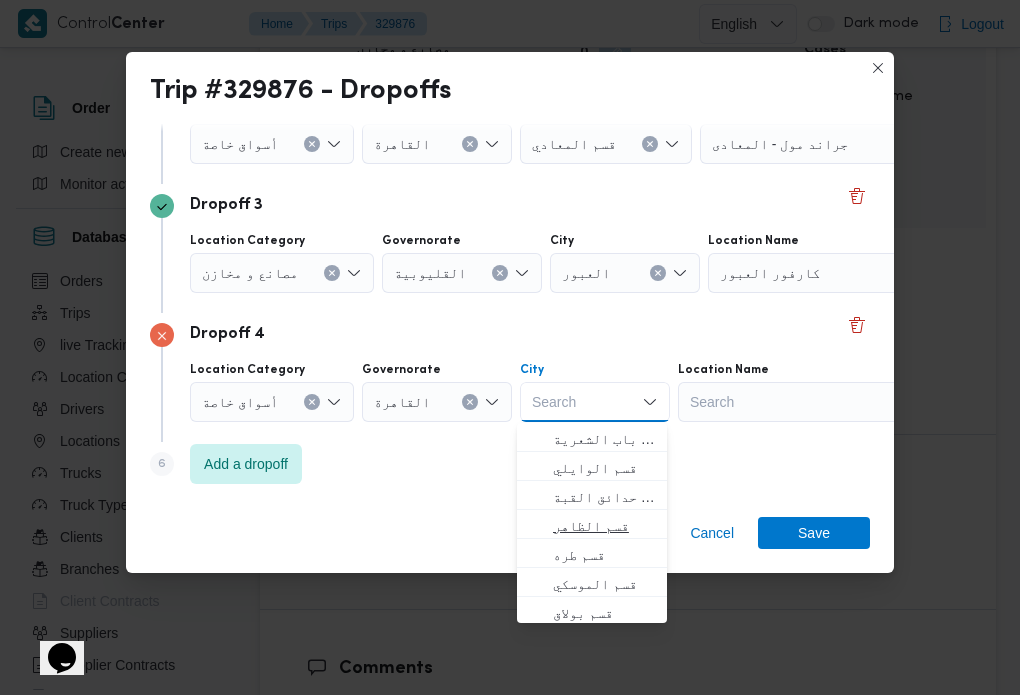 scroll, scrollTop: 528, scrollLeft: 0, axis: vertical 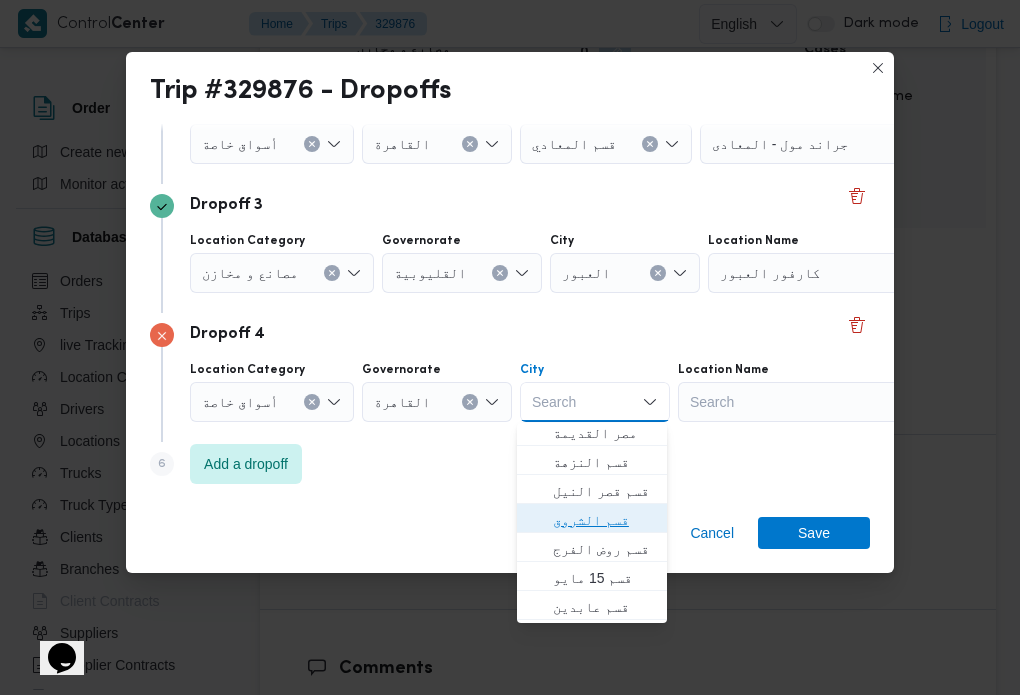 click on "قسم الشروق" at bounding box center [604, 520] 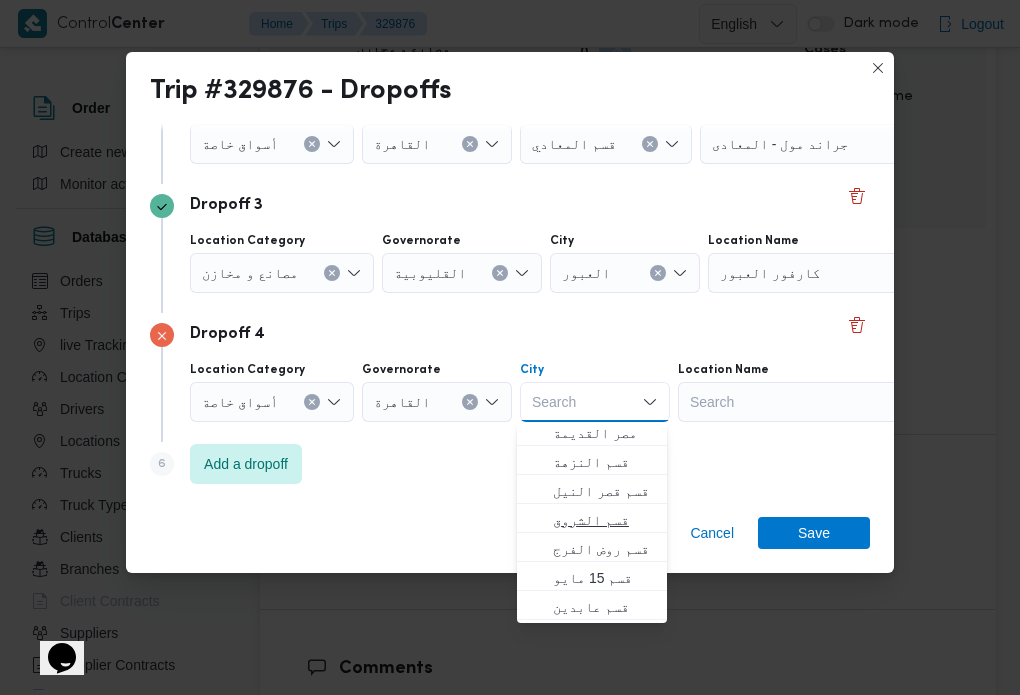 scroll, scrollTop: 0, scrollLeft: 0, axis: both 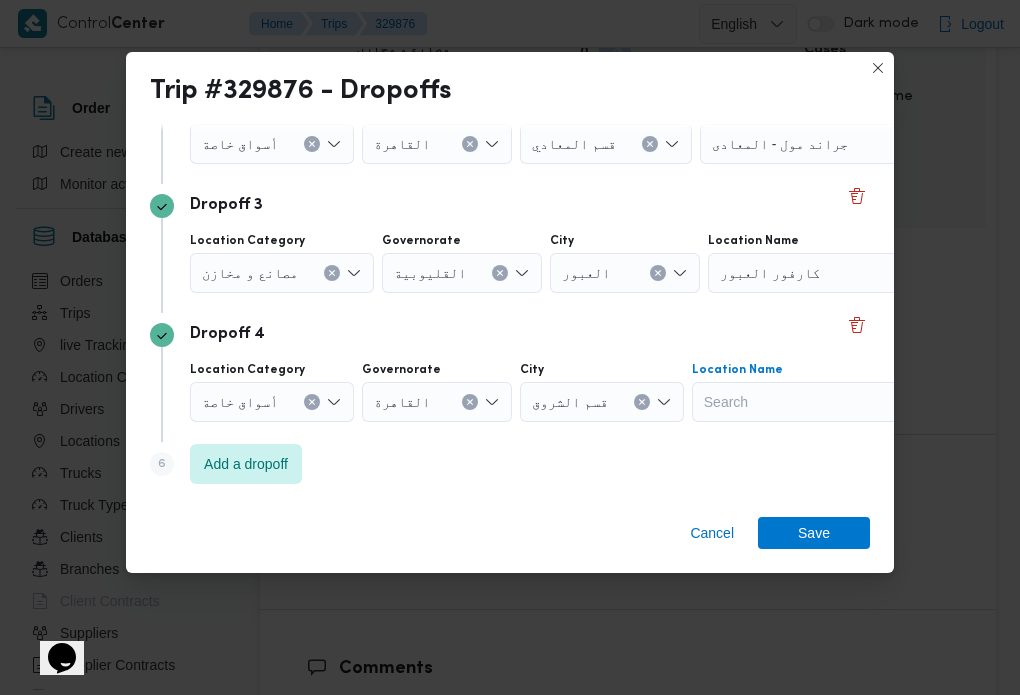 click on "Search" at bounding box center (845, 15) 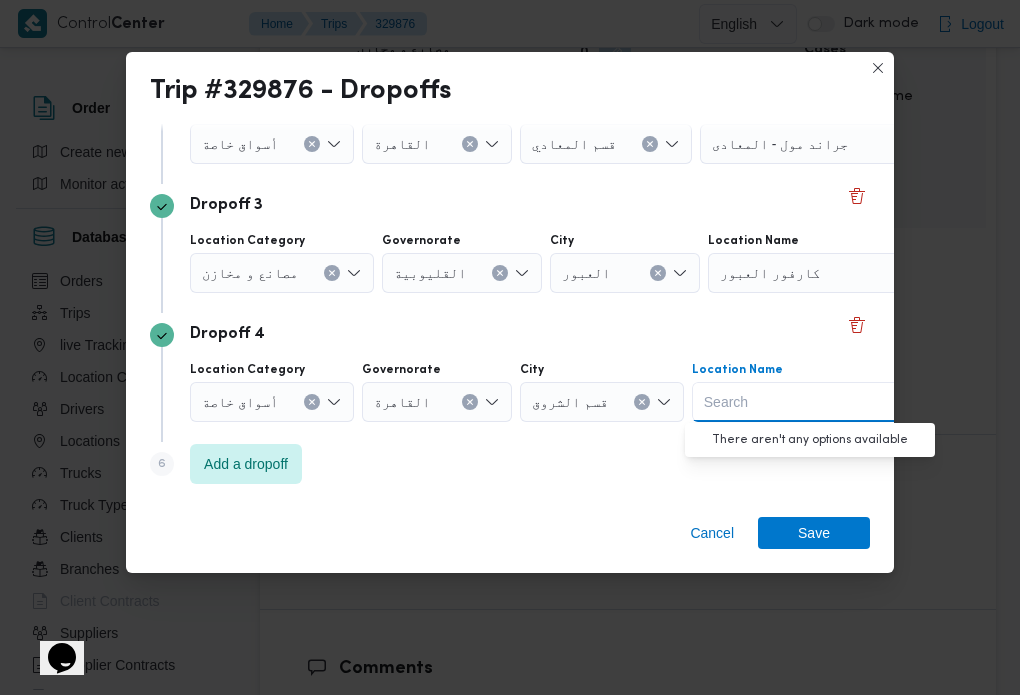 click on "Search" at bounding box center [817, 402] 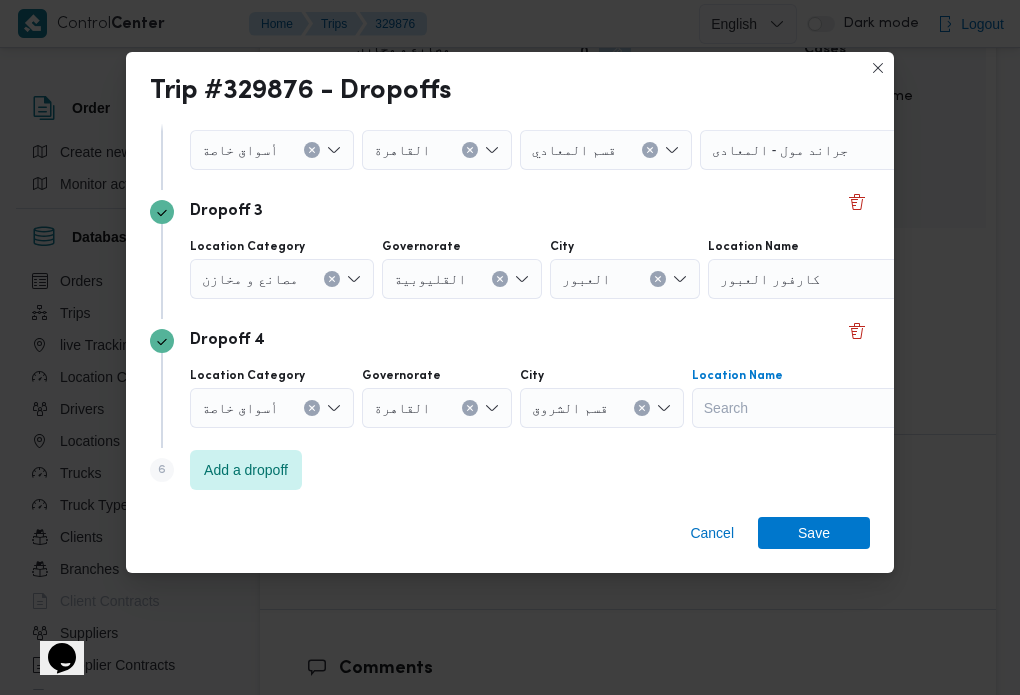 scroll, scrollTop: 335, scrollLeft: 0, axis: vertical 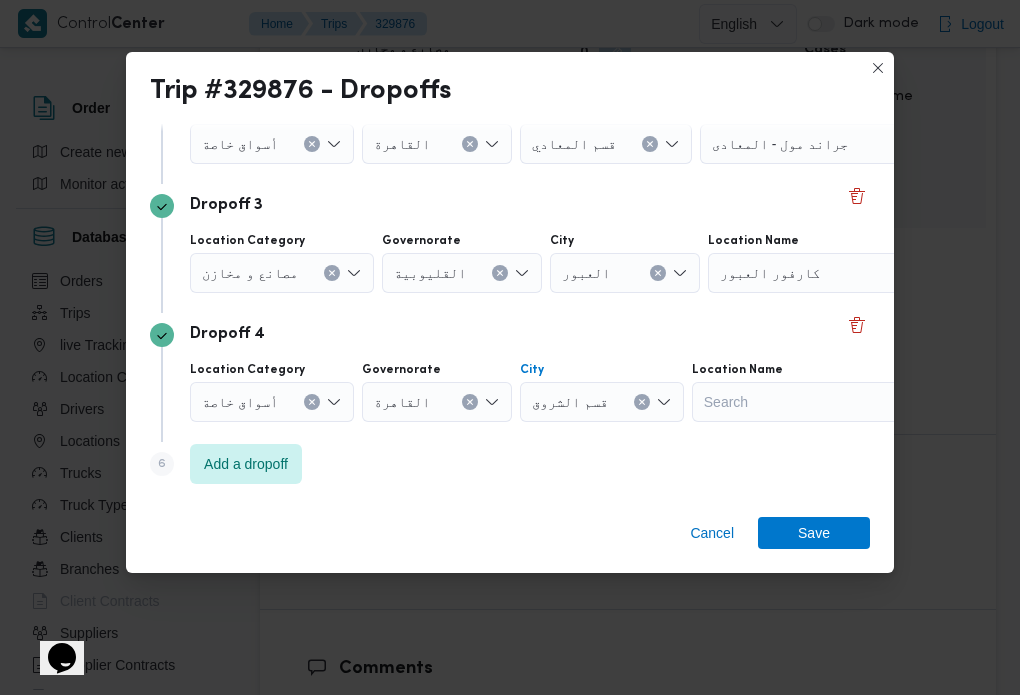 click on "قسم الشروق" at bounding box center (626, 15) 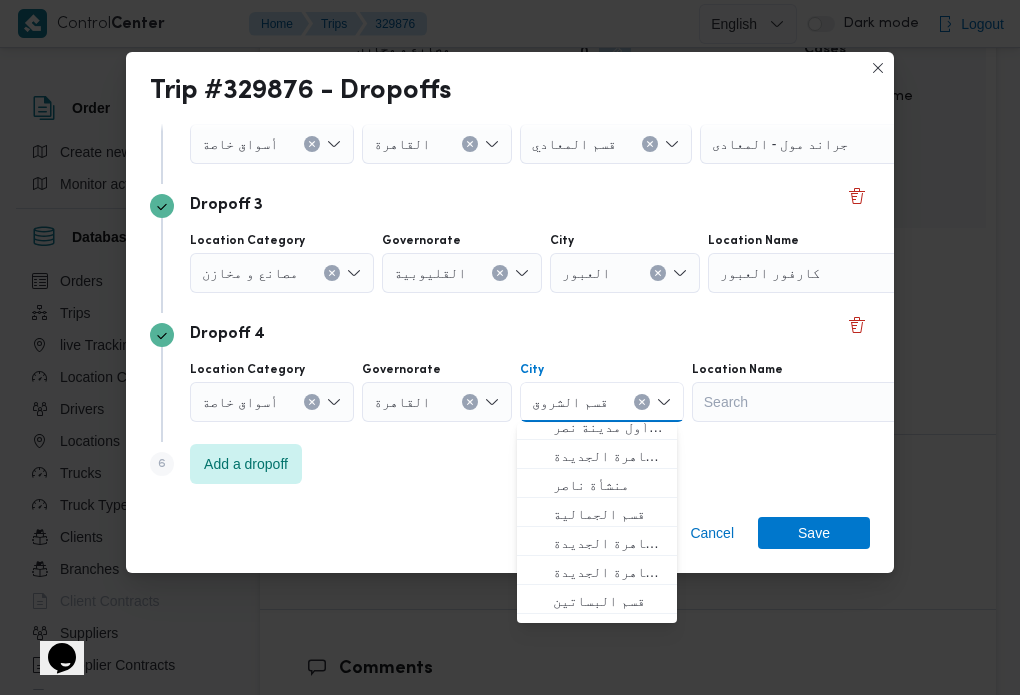 scroll, scrollTop: 216, scrollLeft: 0, axis: vertical 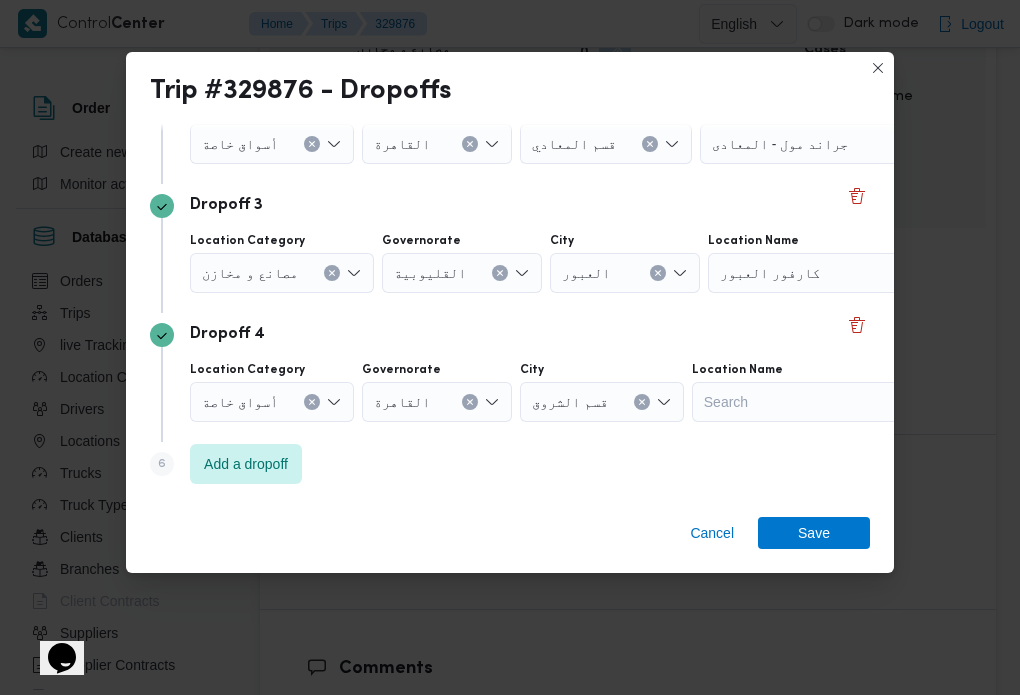 click on "القاهرة" at bounding box center [457, 15] 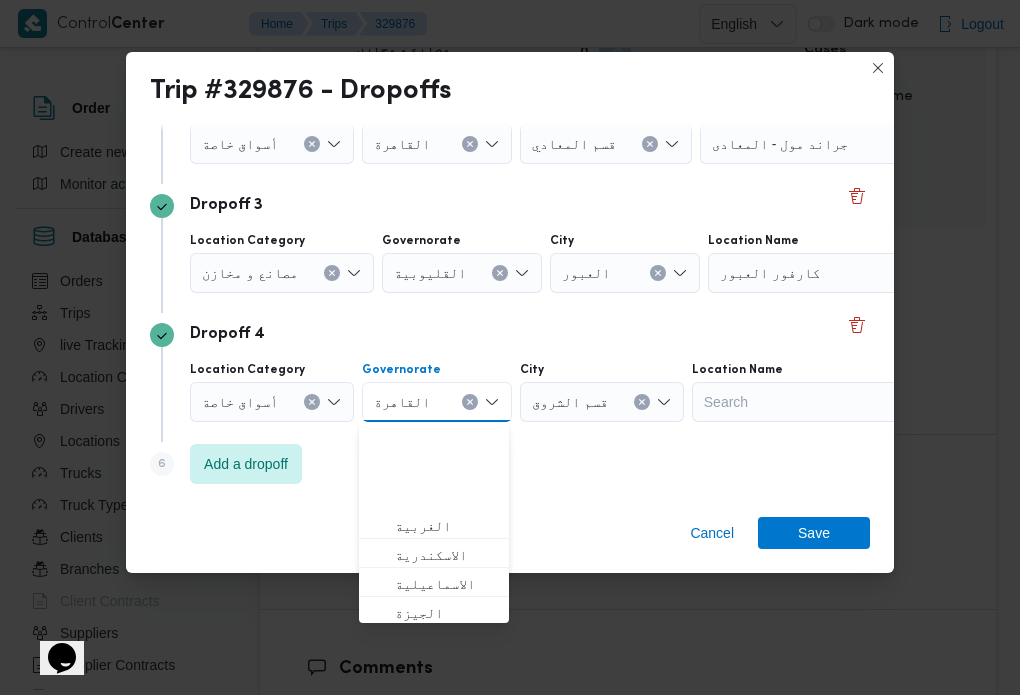 scroll, scrollTop: 119, scrollLeft: 0, axis: vertical 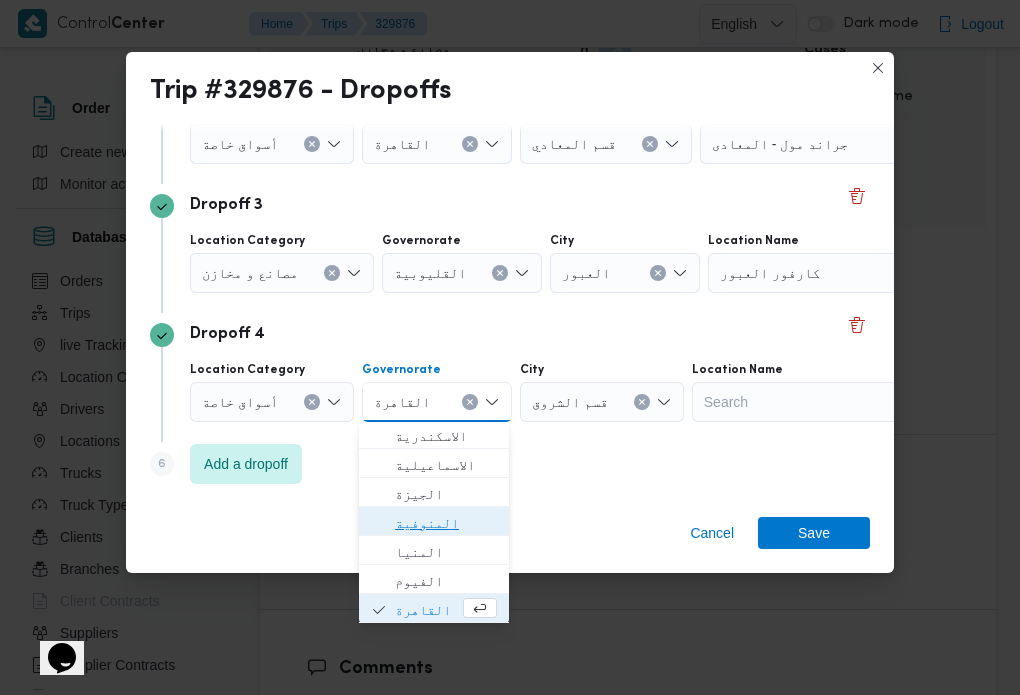 click on "المنوفية" at bounding box center (446, 523) 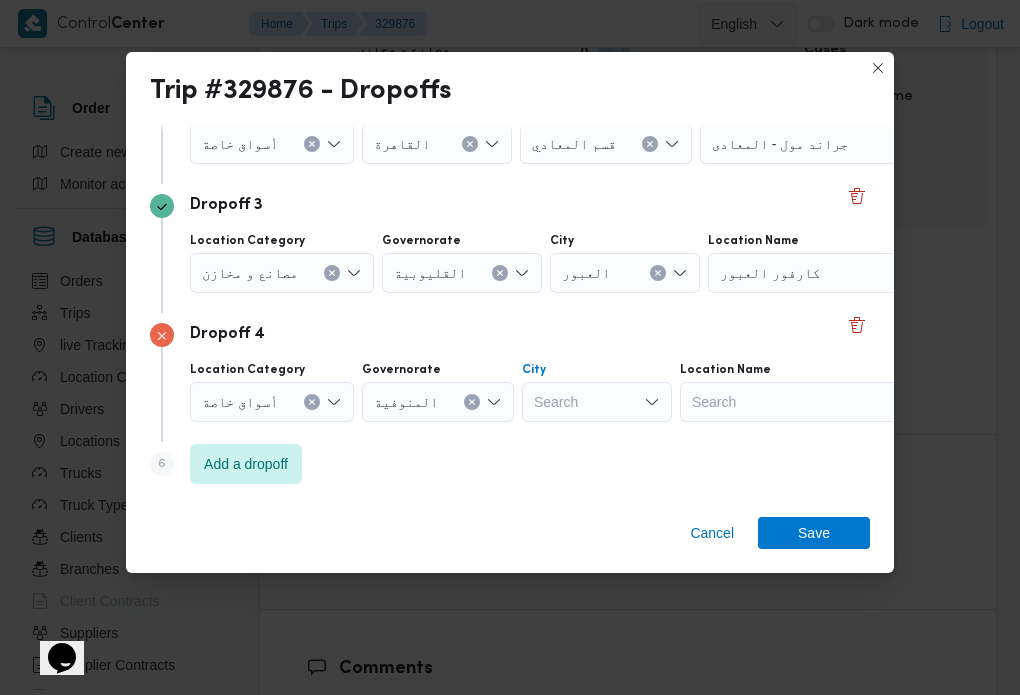 click on "Search" at bounding box center [626, 15] 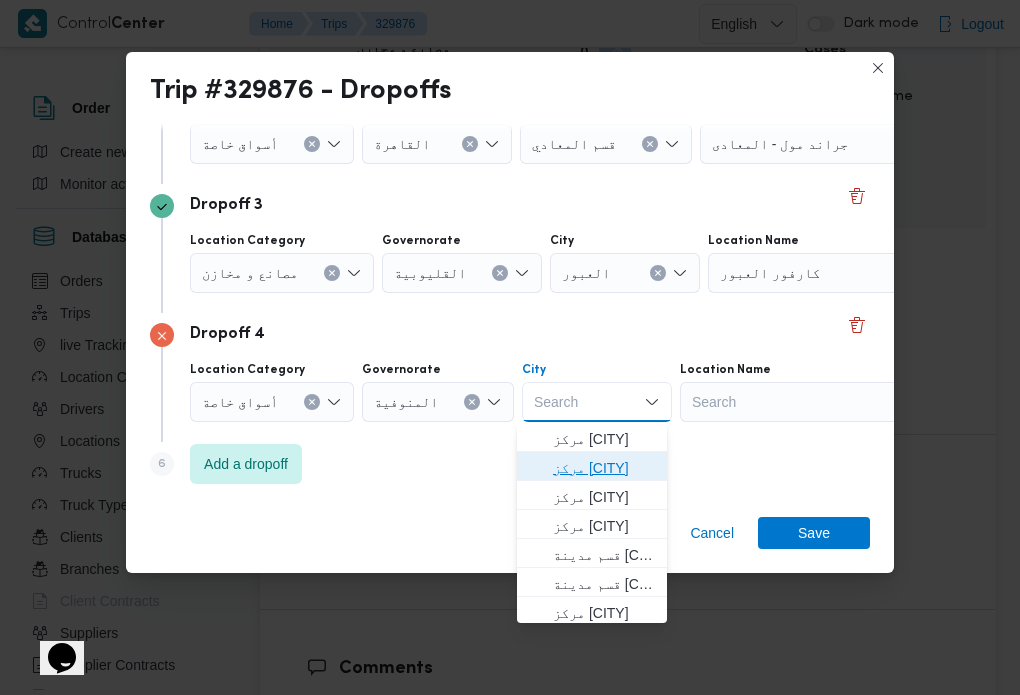 click on "مركز منوف" at bounding box center [604, 468] 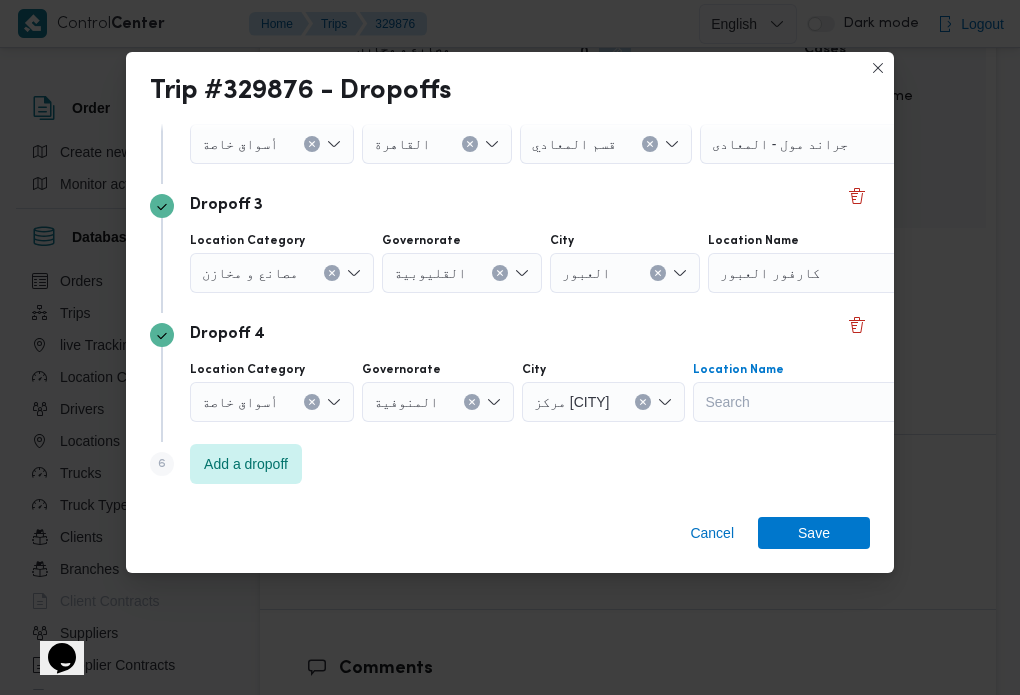 click on "Search" at bounding box center (845, 15) 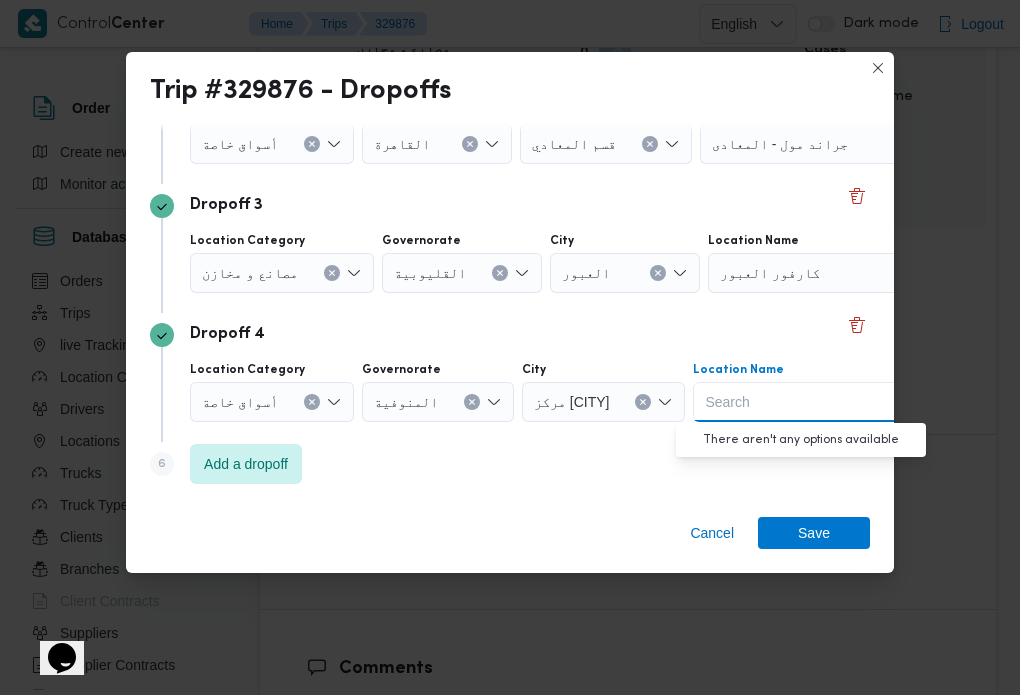 click on "Search" at bounding box center [818, 402] 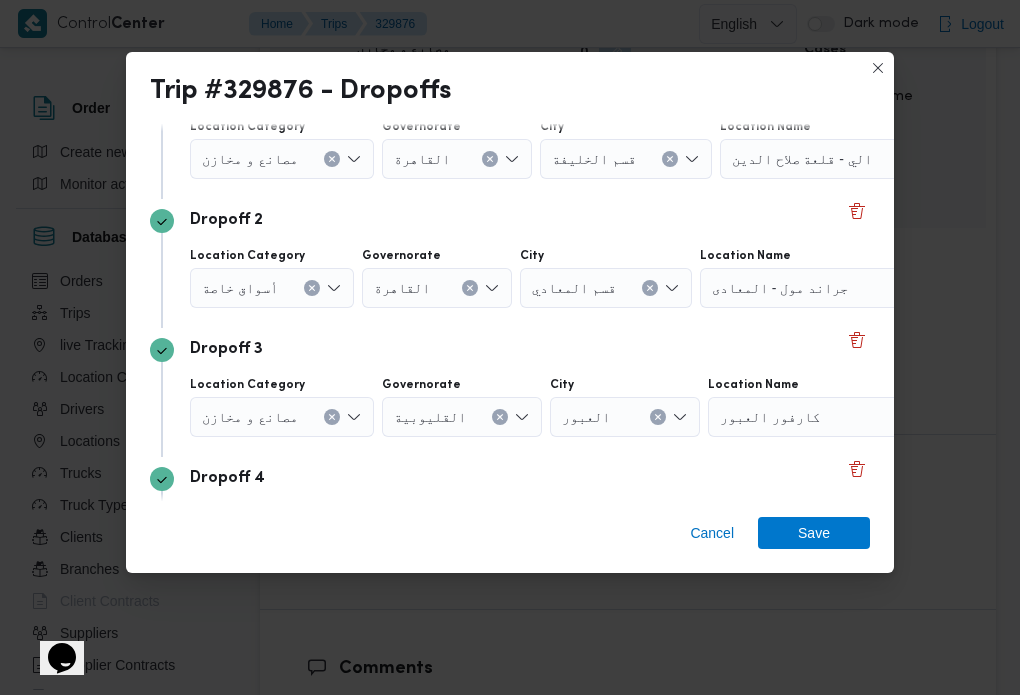 scroll, scrollTop: 335, scrollLeft: 0, axis: vertical 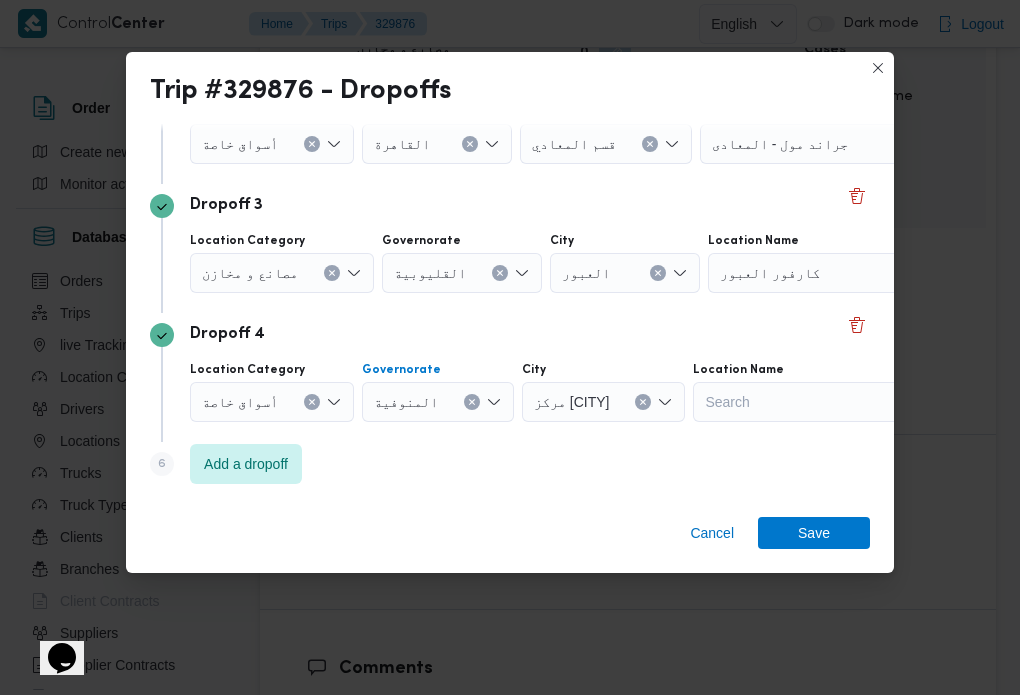 click on "المنوفية" at bounding box center [457, 15] 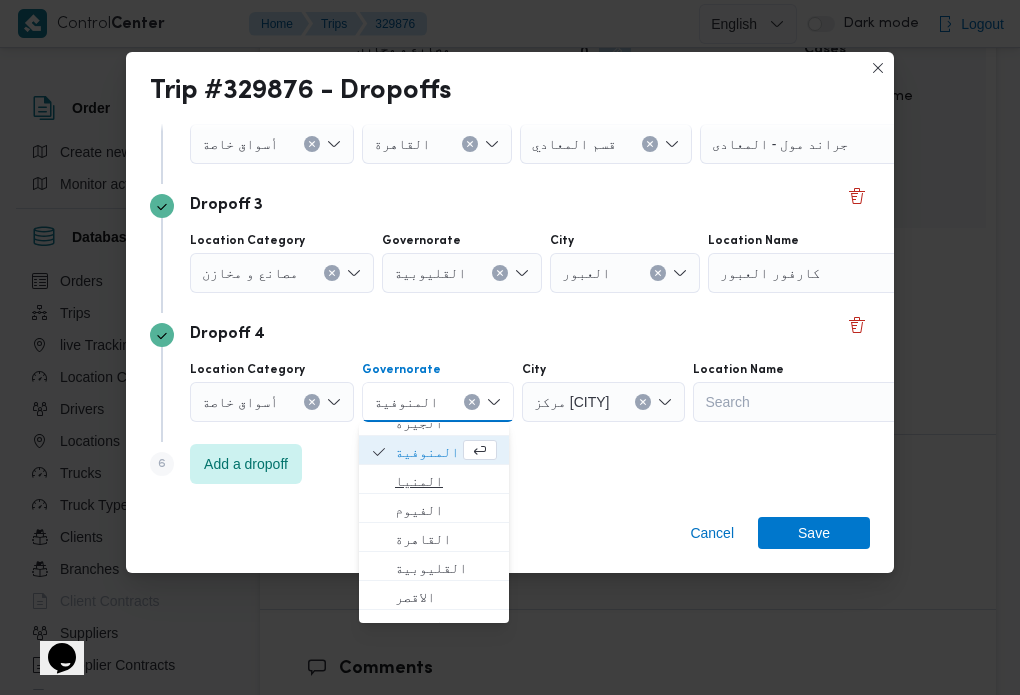 scroll, scrollTop: 208, scrollLeft: 0, axis: vertical 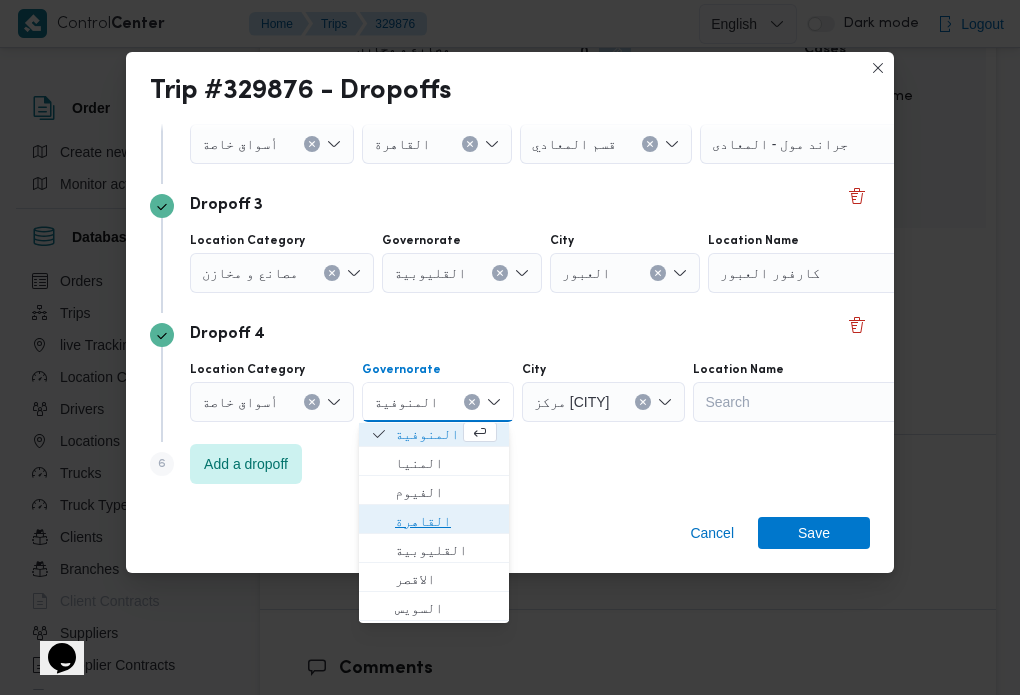 click on "القاهرة" at bounding box center [446, 521] 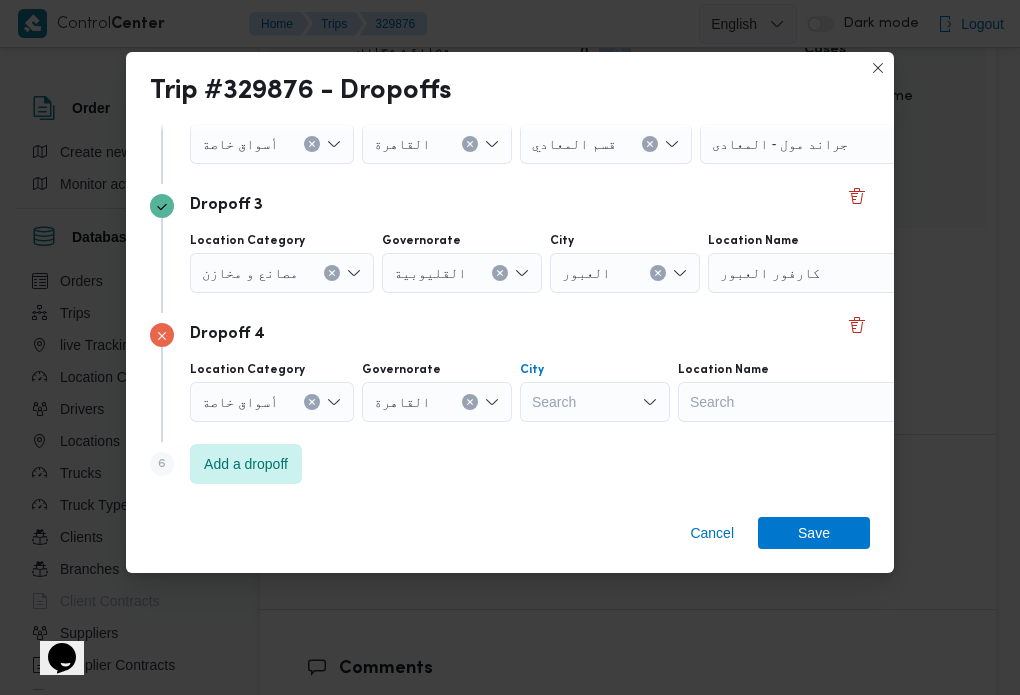 click on "Search" at bounding box center [626, 15] 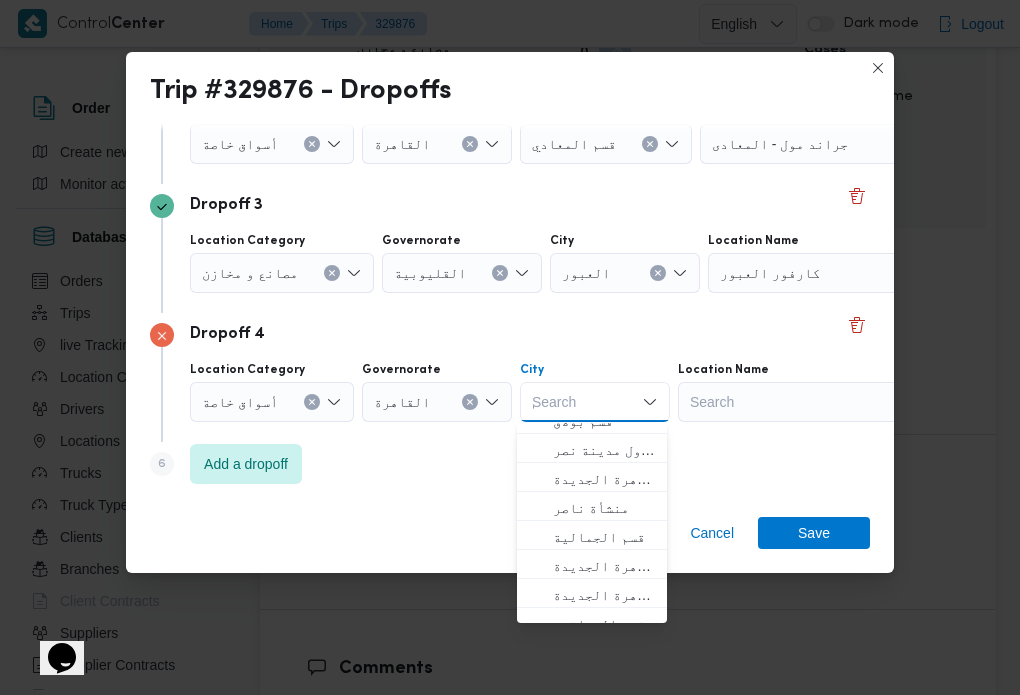 scroll, scrollTop: 0, scrollLeft: 0, axis: both 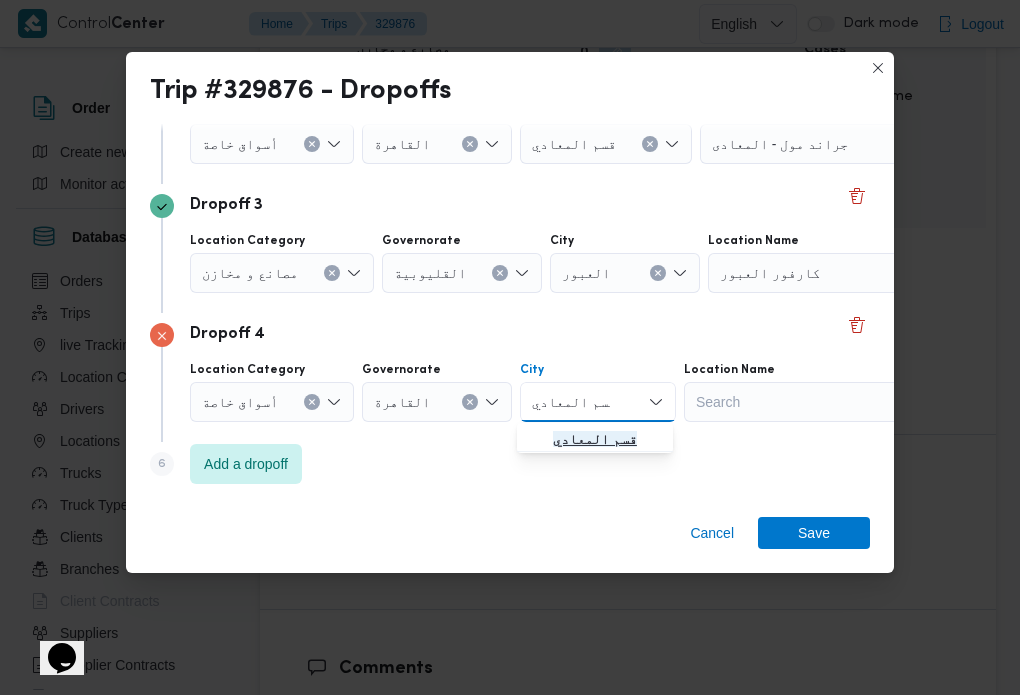 type on "قسم المعادي" 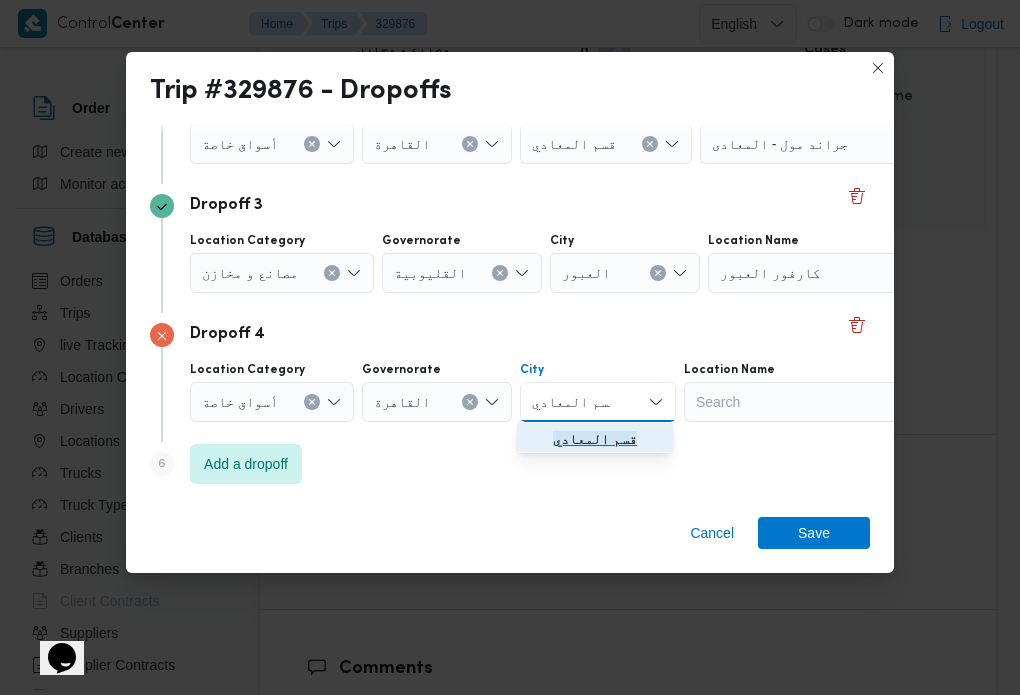 click on "قسم المعادي" 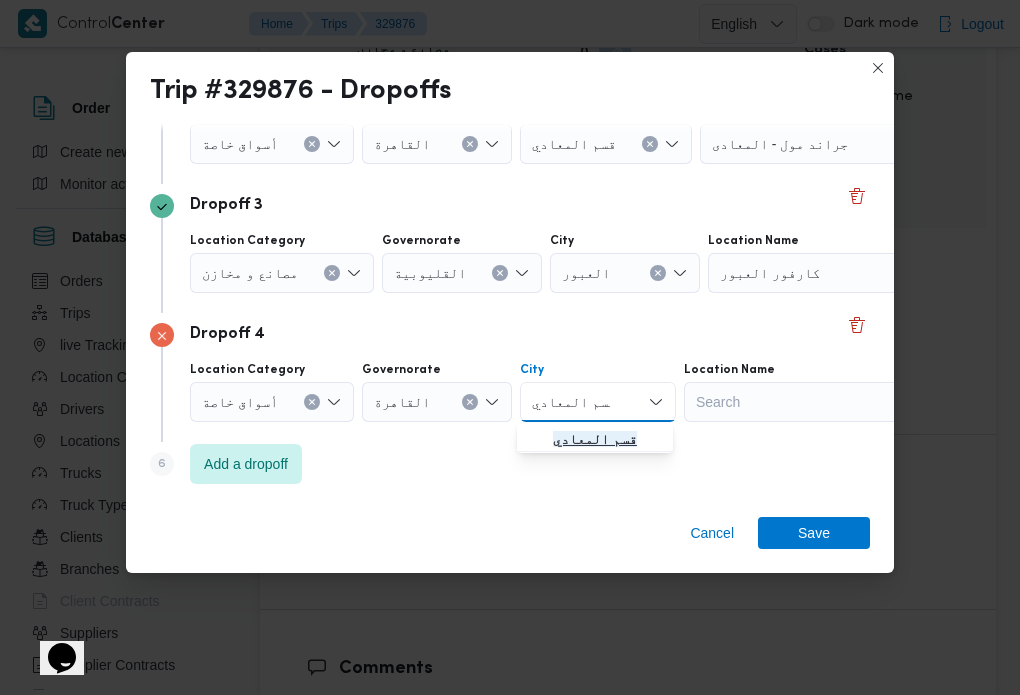 type 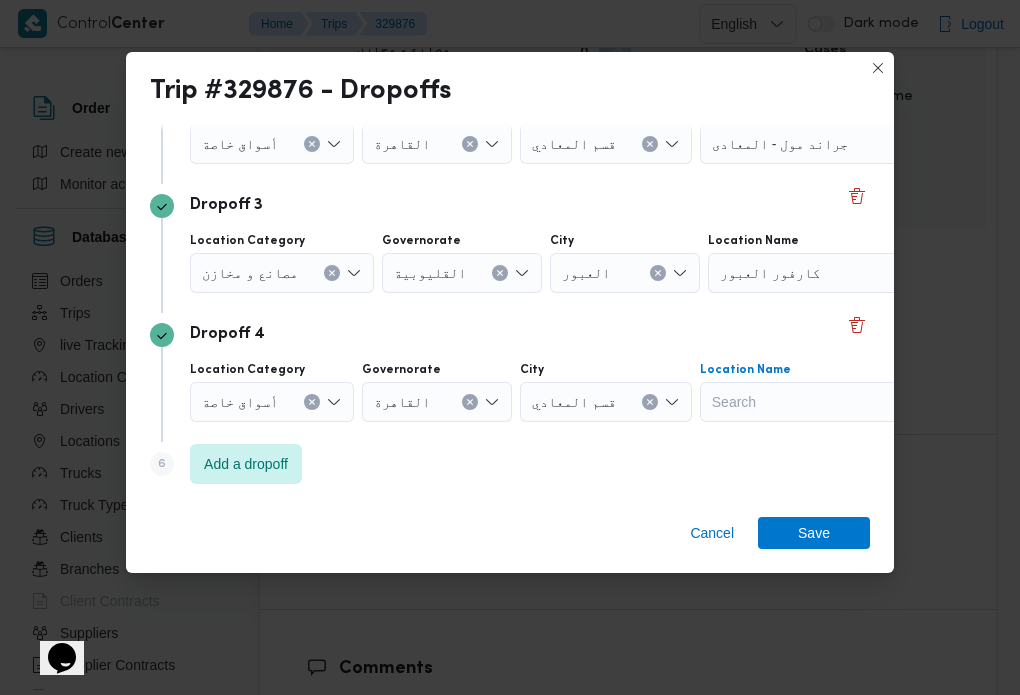 click on "Search" at bounding box center [845, 15] 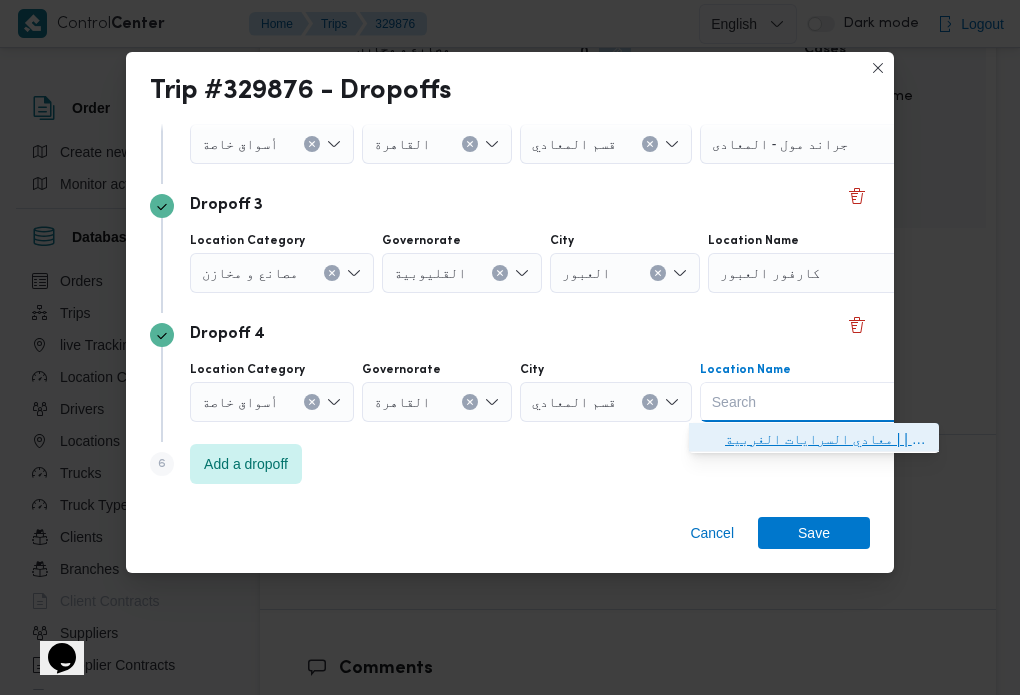 click on "جراند مول - المعادى |  | معادي السرايات الغربية" at bounding box center [826, 439] 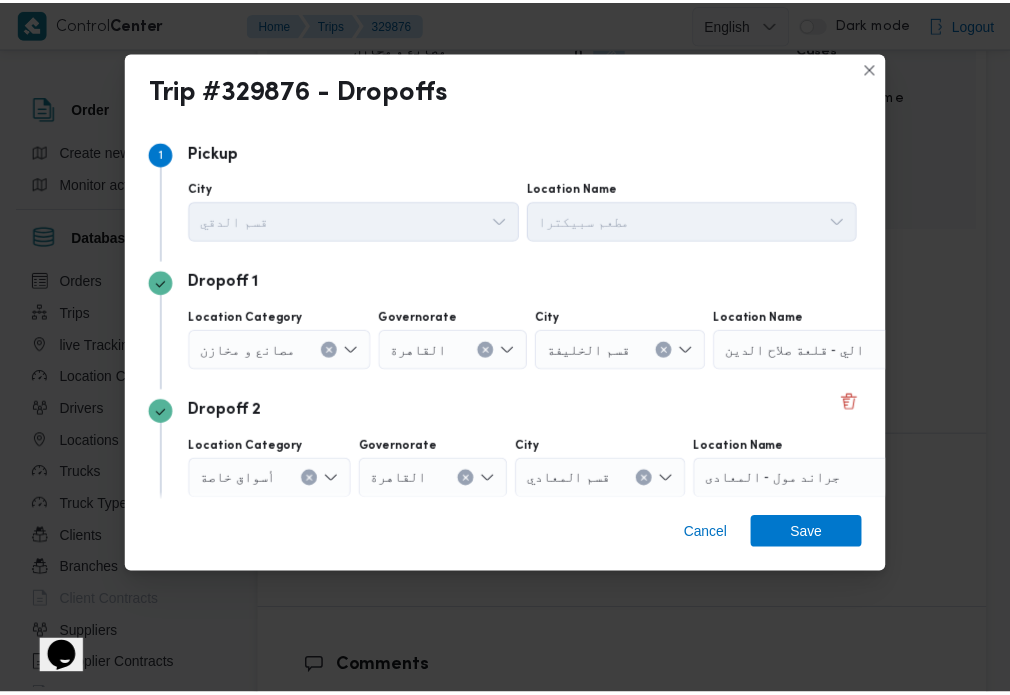 scroll, scrollTop: 335, scrollLeft: 0, axis: vertical 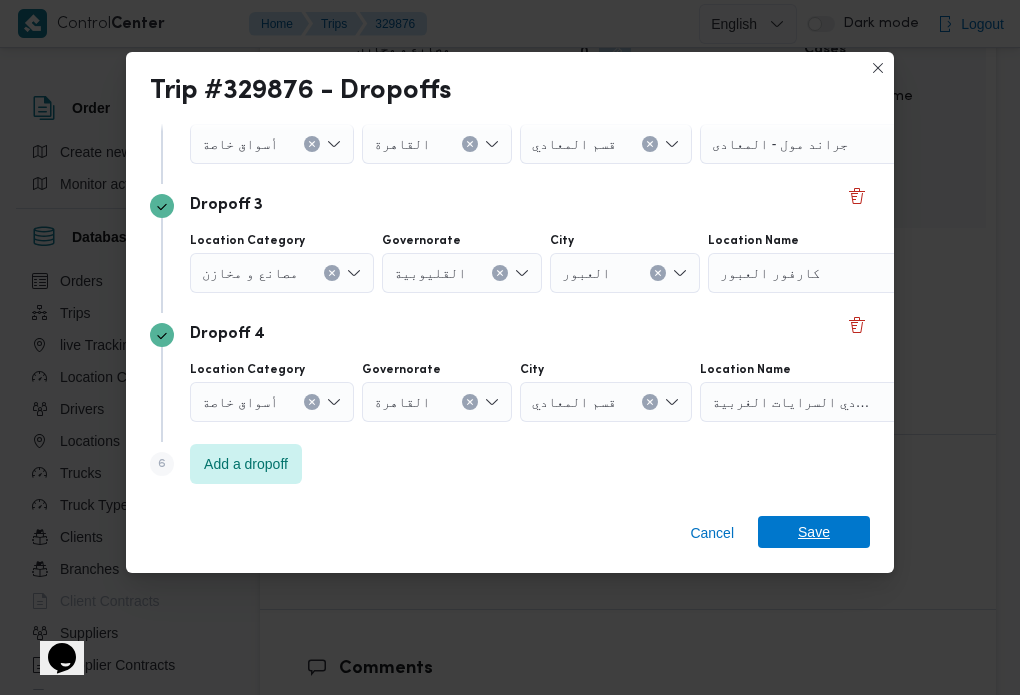 click on "Save" at bounding box center [814, 532] 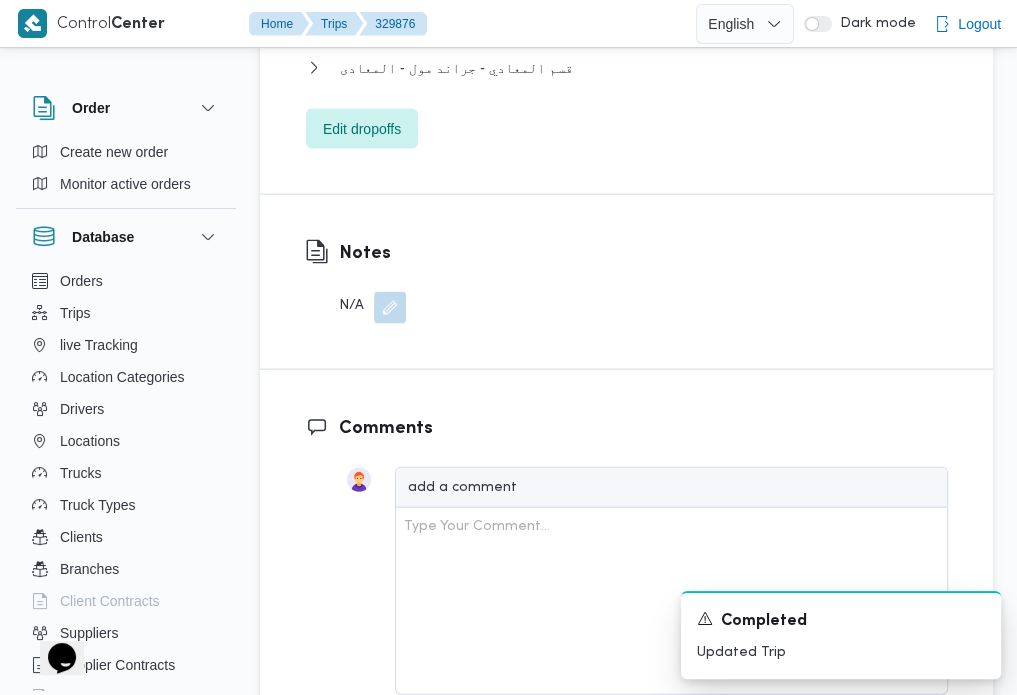 scroll, scrollTop: 2851, scrollLeft: 0, axis: vertical 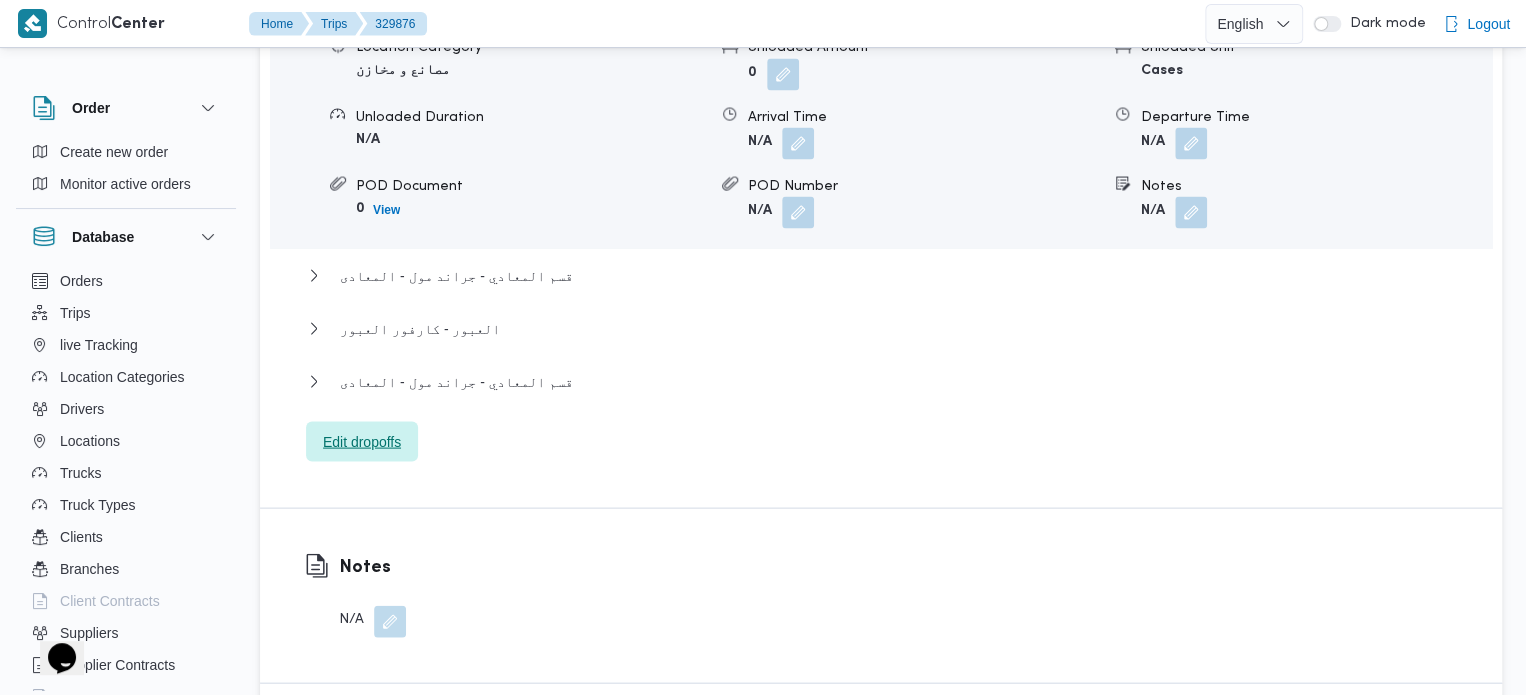 click on "Edit dropoffs" at bounding box center [362, 441] 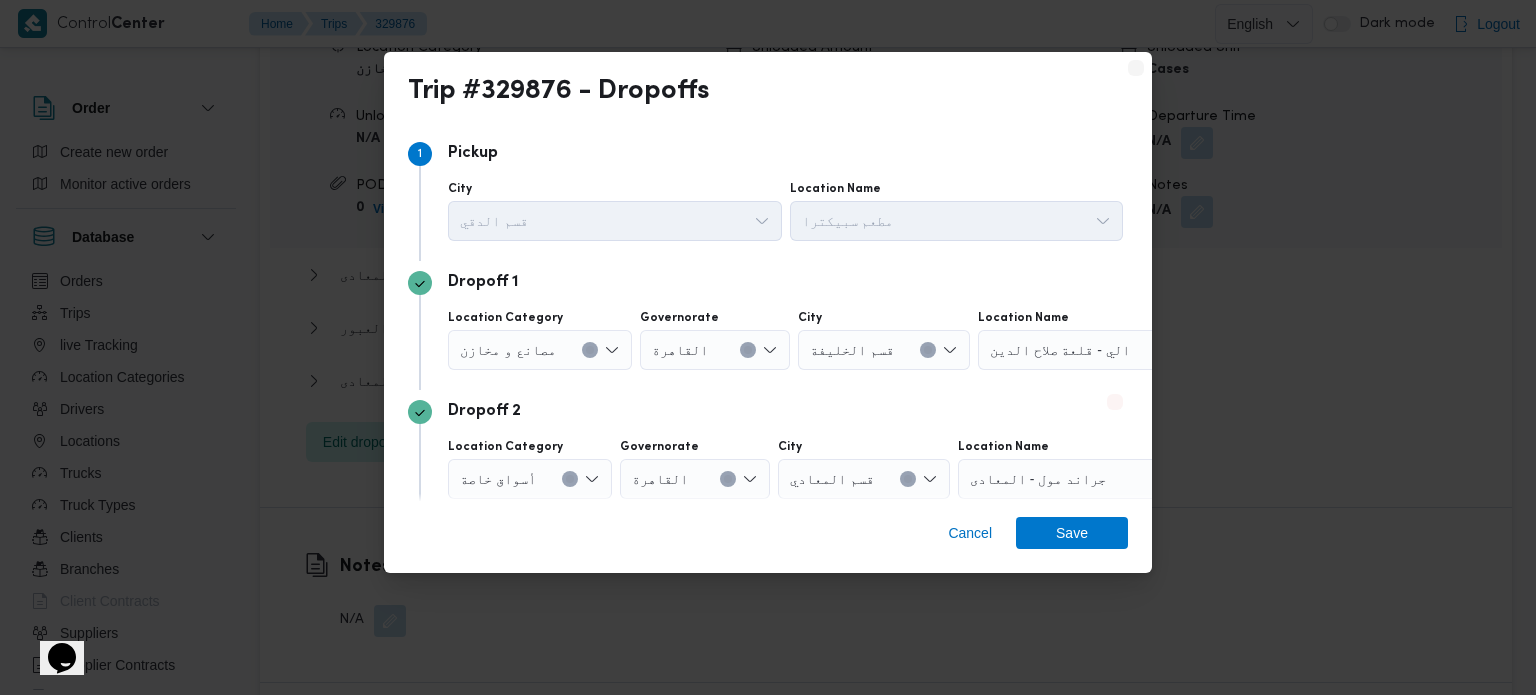 scroll, scrollTop: 335, scrollLeft: 0, axis: vertical 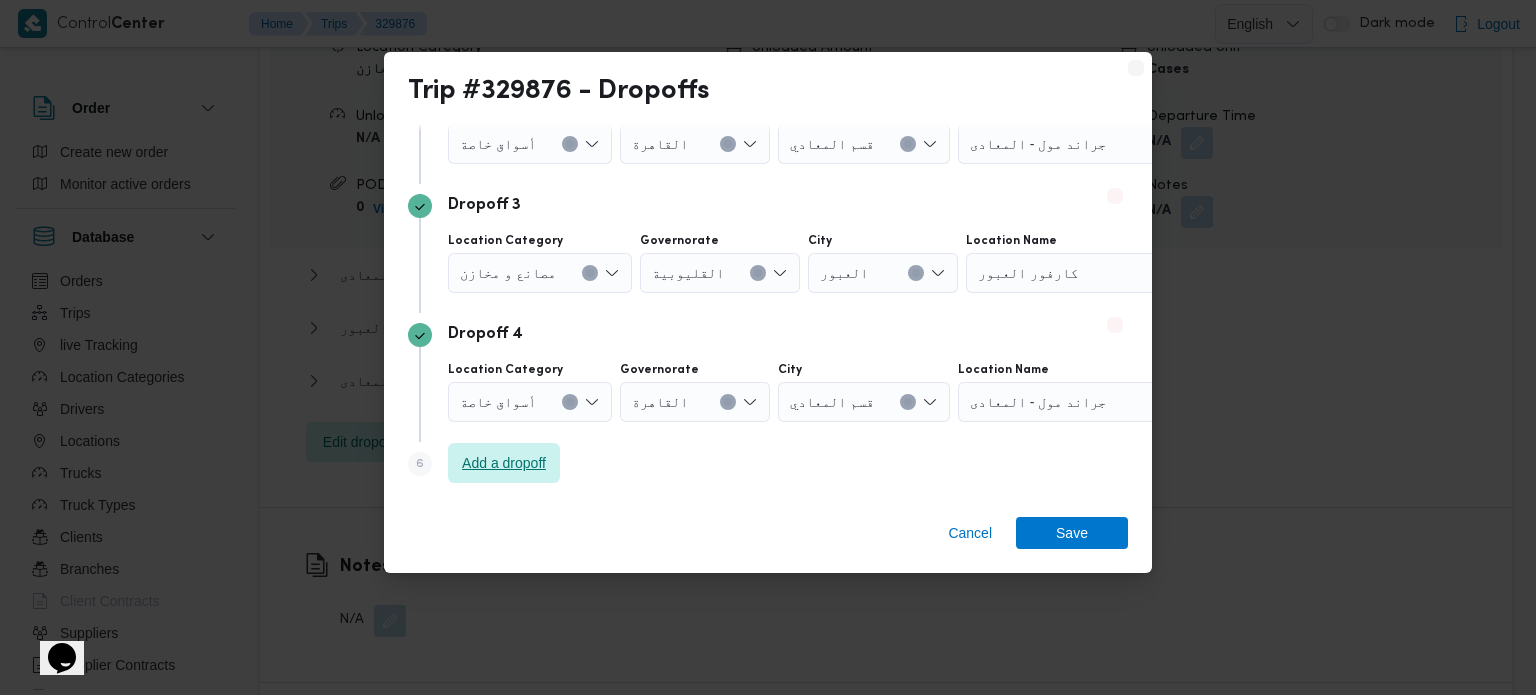 click on "Add a dropoff" at bounding box center (504, 463) 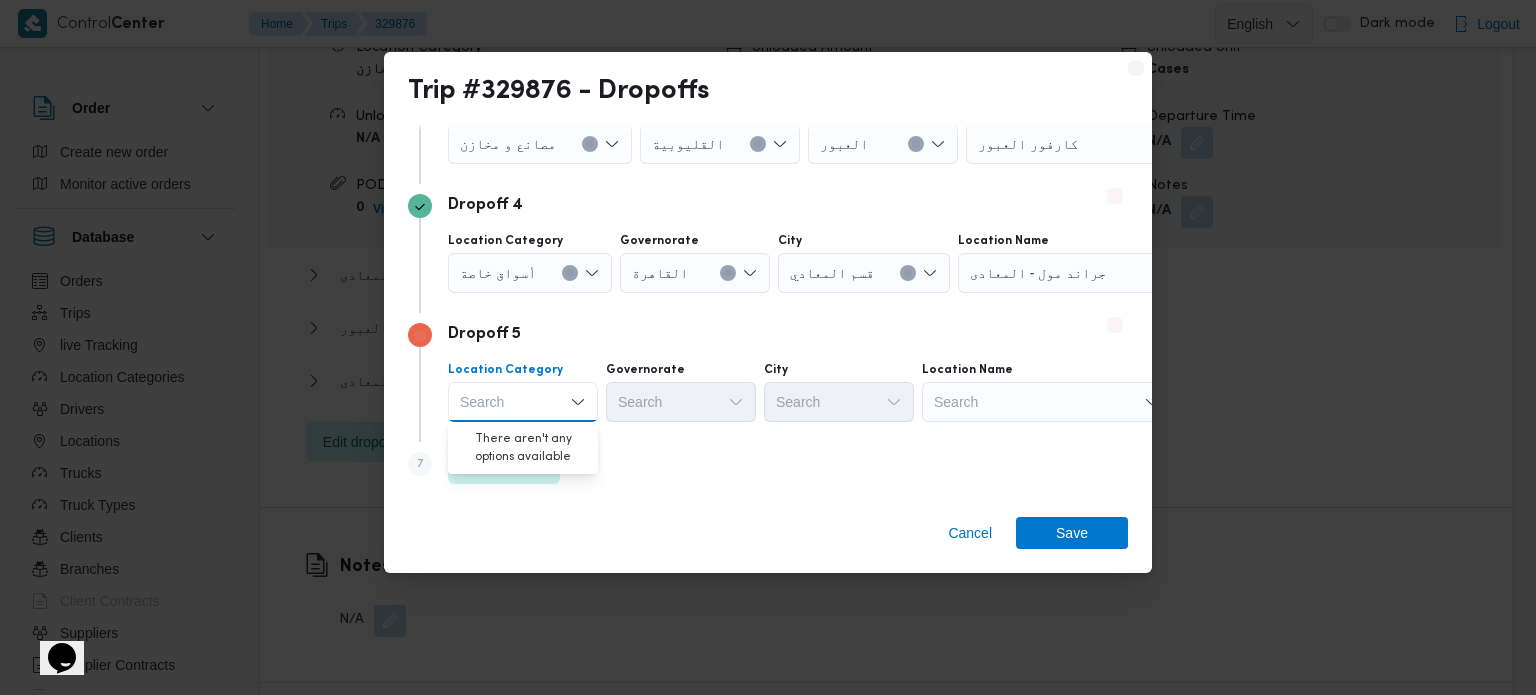 click 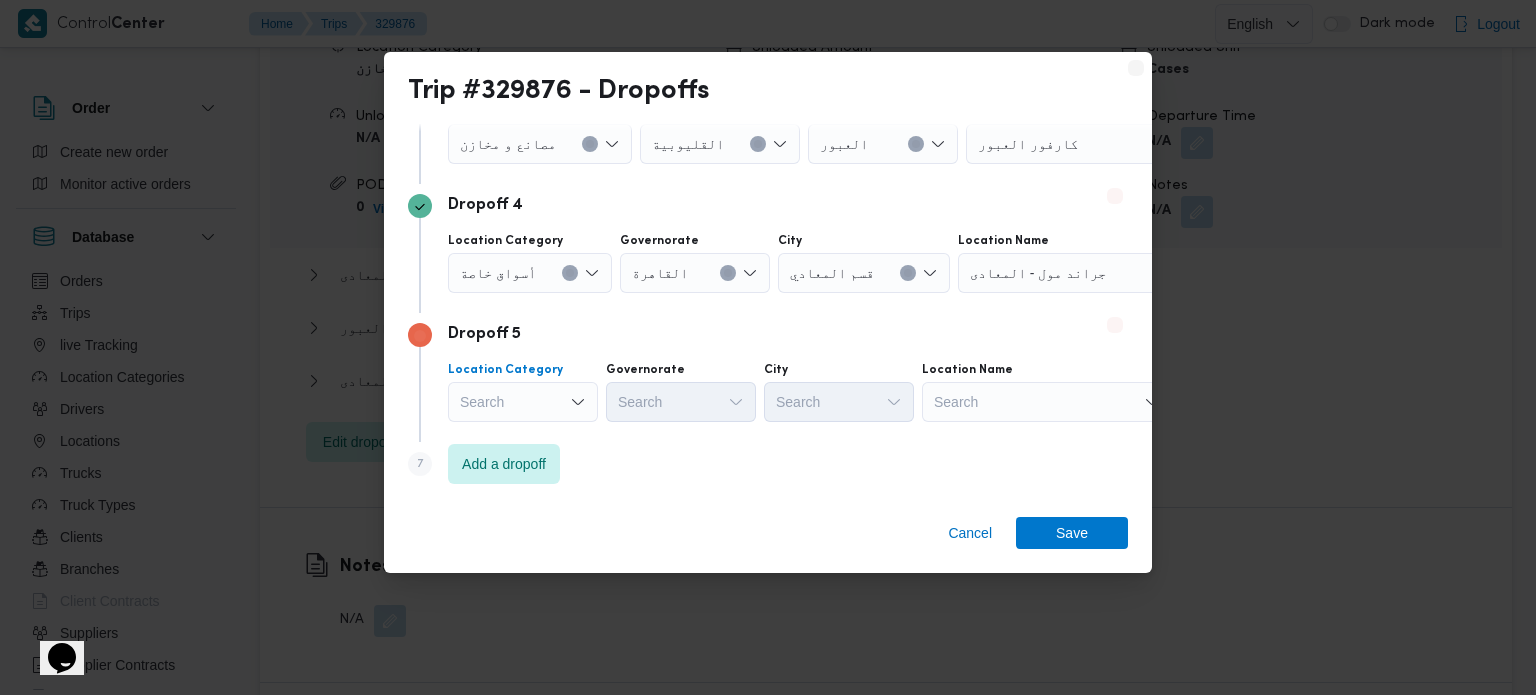 click 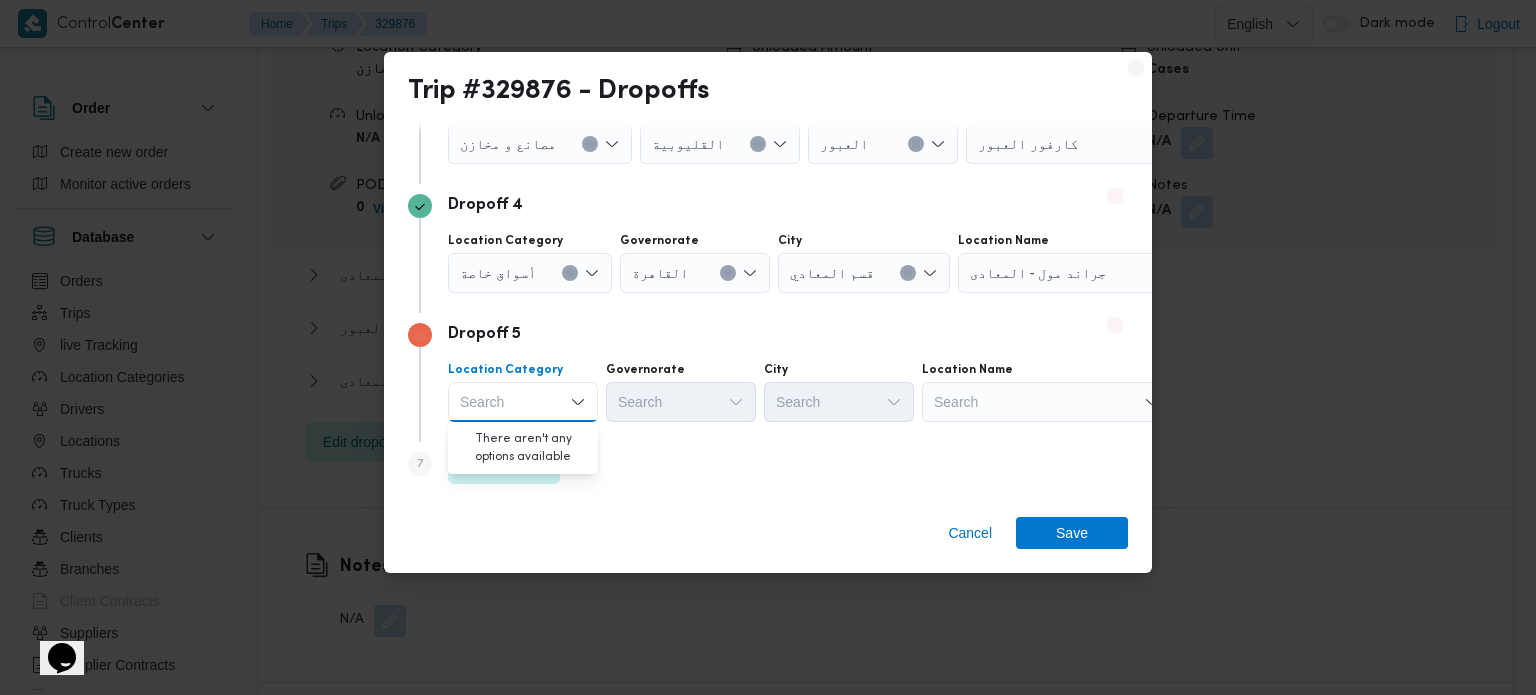 click on "Search" at bounding box center (523, 402) 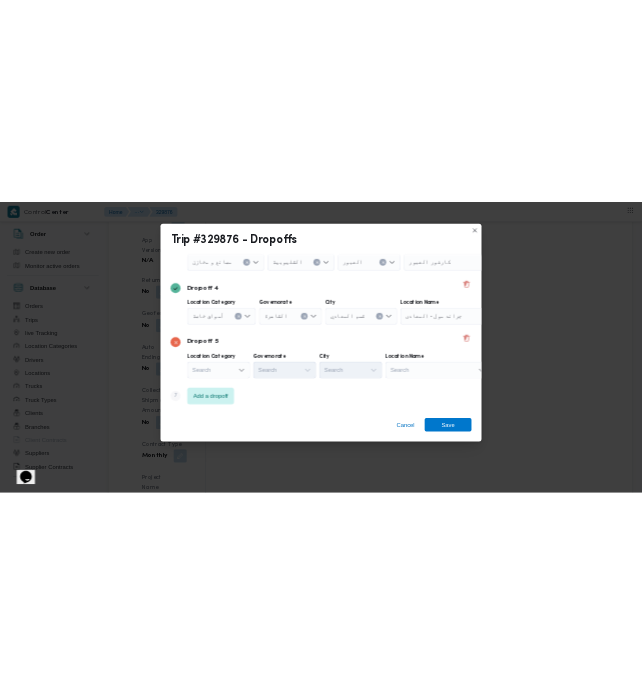 scroll, scrollTop: 1811, scrollLeft: 0, axis: vertical 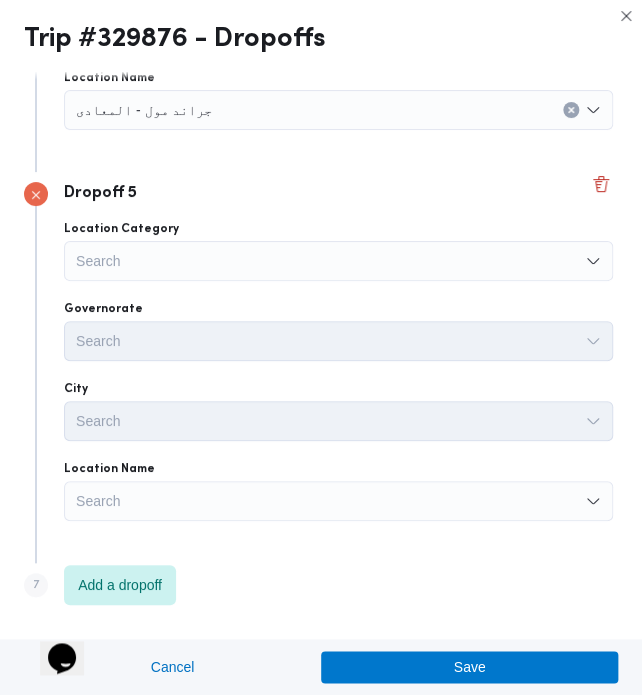 click on "Location Category Search Governorate Search City Search Location Name Search" at bounding box center (338, 377) 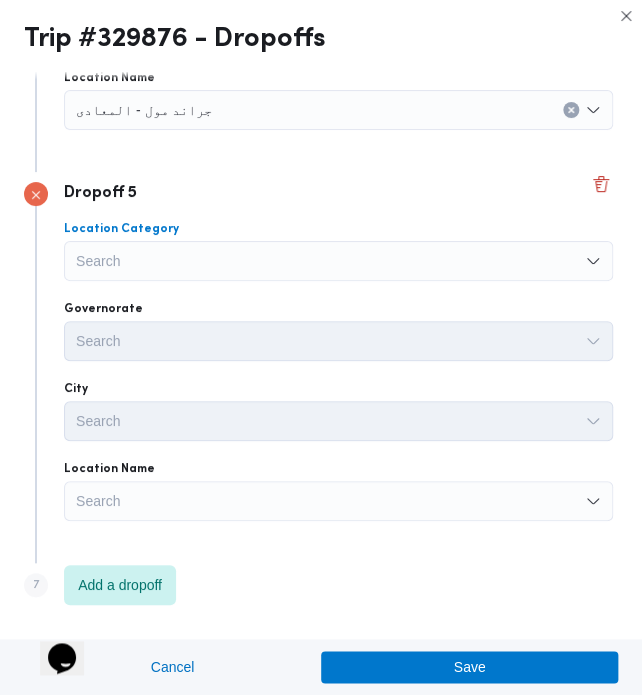 click on "Search" at bounding box center [338, -1303] 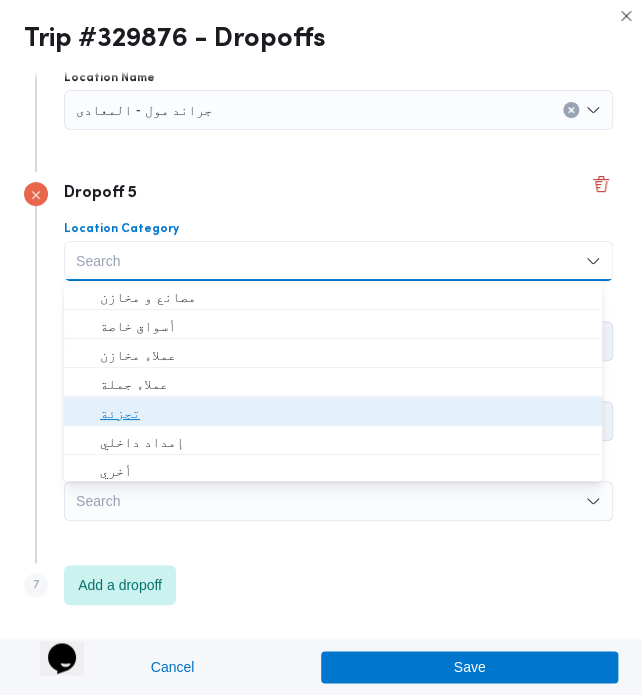 click on "تجزئة" at bounding box center [345, 413] 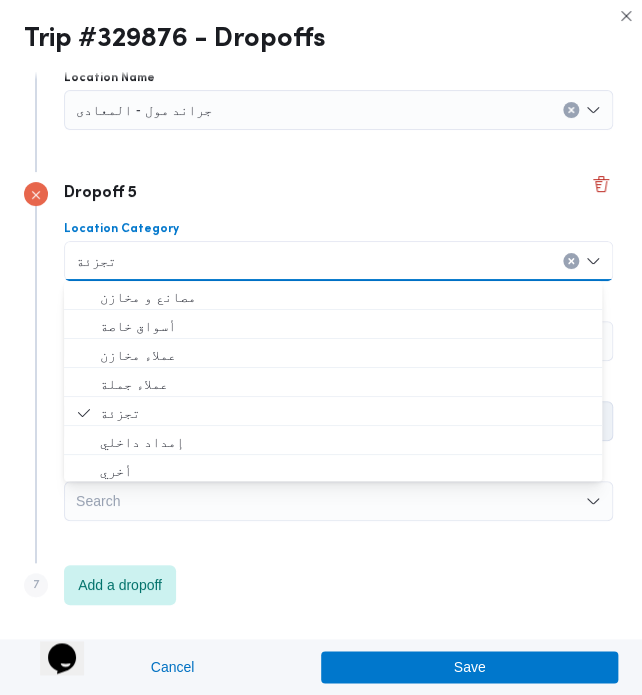 click on "تجزئة" at bounding box center [338, 261] 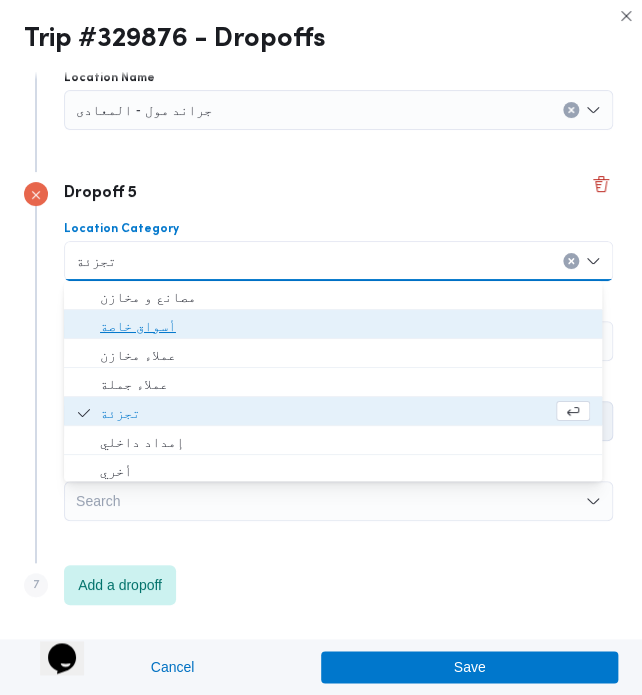 click on "أسواق خاصة" at bounding box center [345, 326] 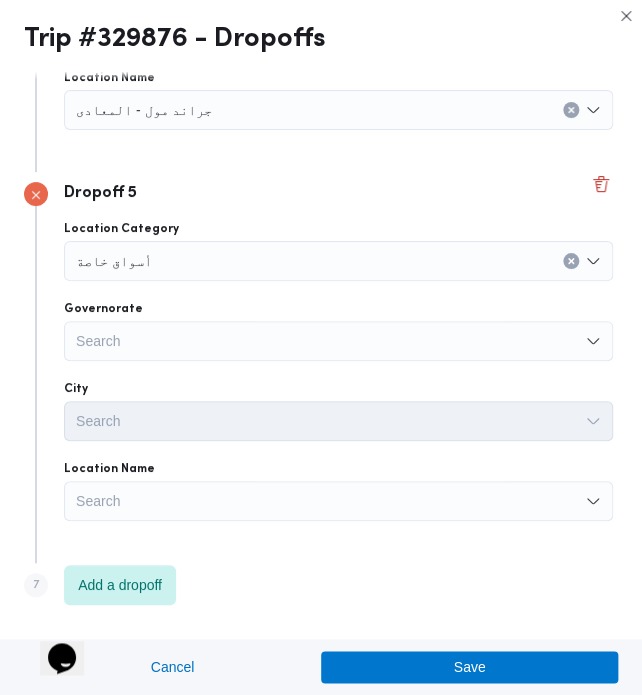 click on "Search" at bounding box center (338, -1223) 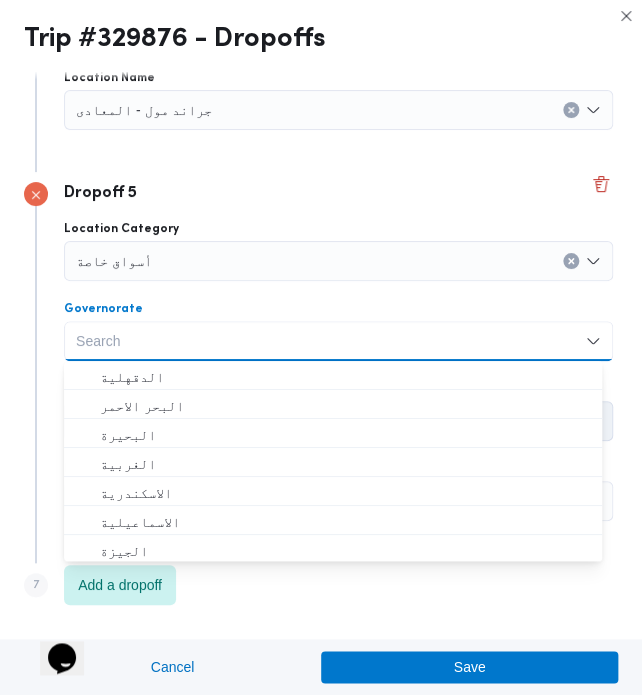 click on "Search" at bounding box center (338, 341) 